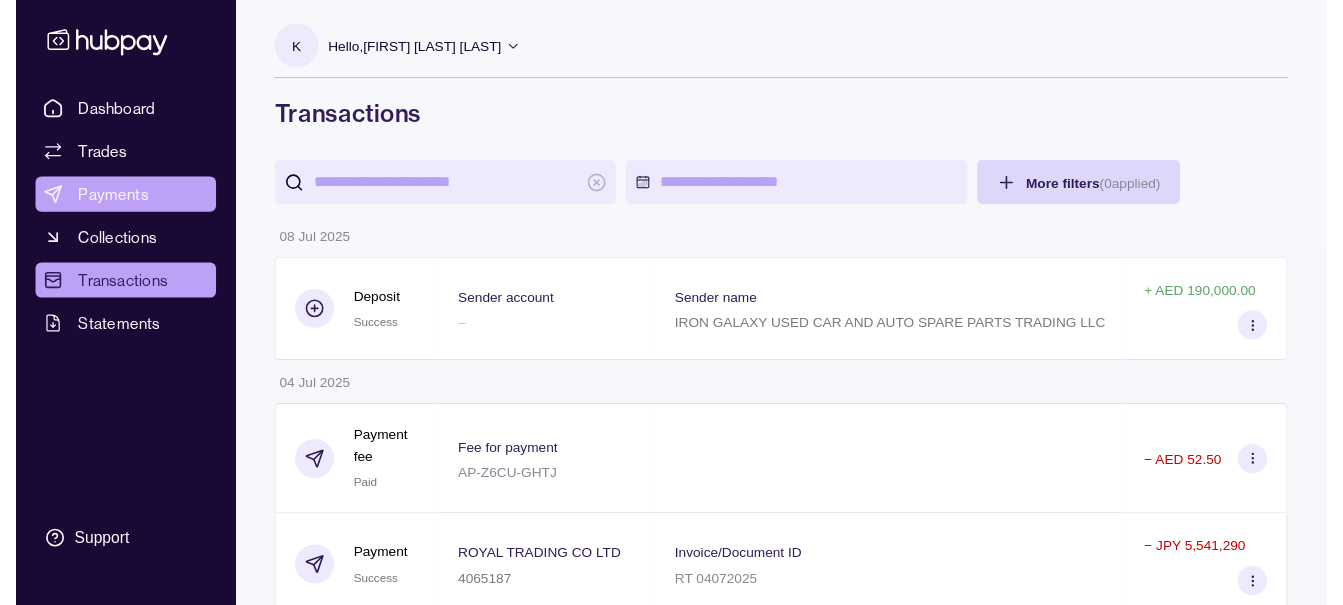scroll, scrollTop: 0, scrollLeft: 0, axis: both 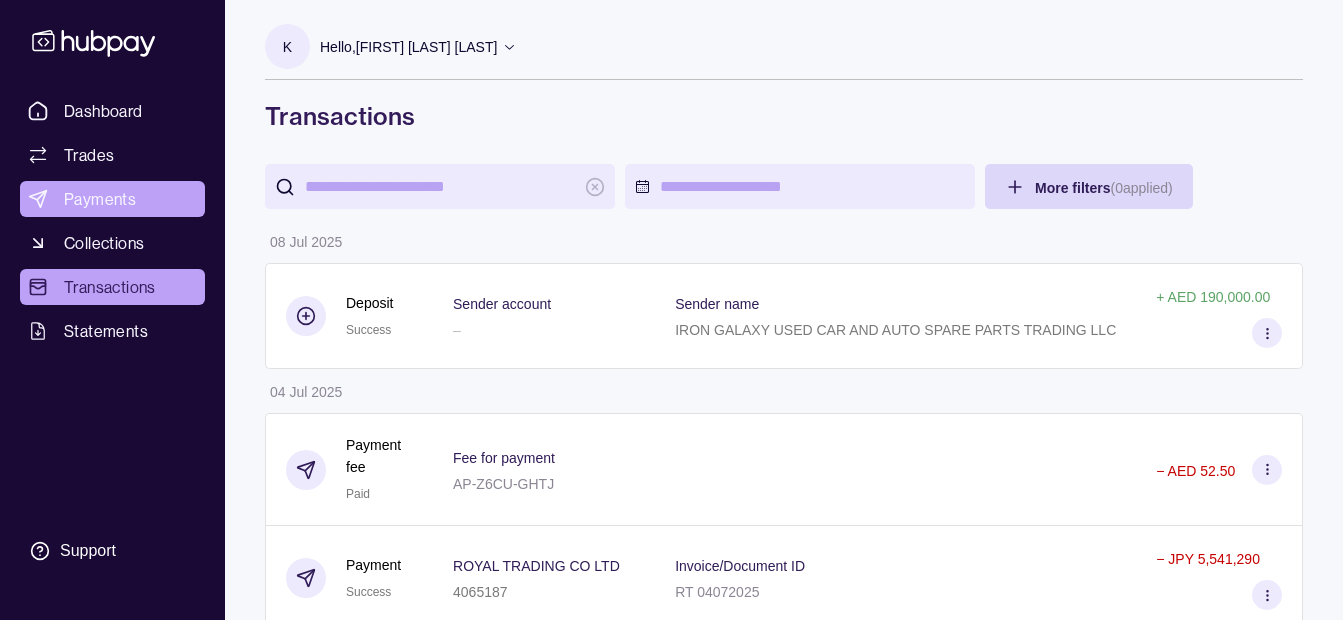 click on "Payments" at bounding box center [112, 199] 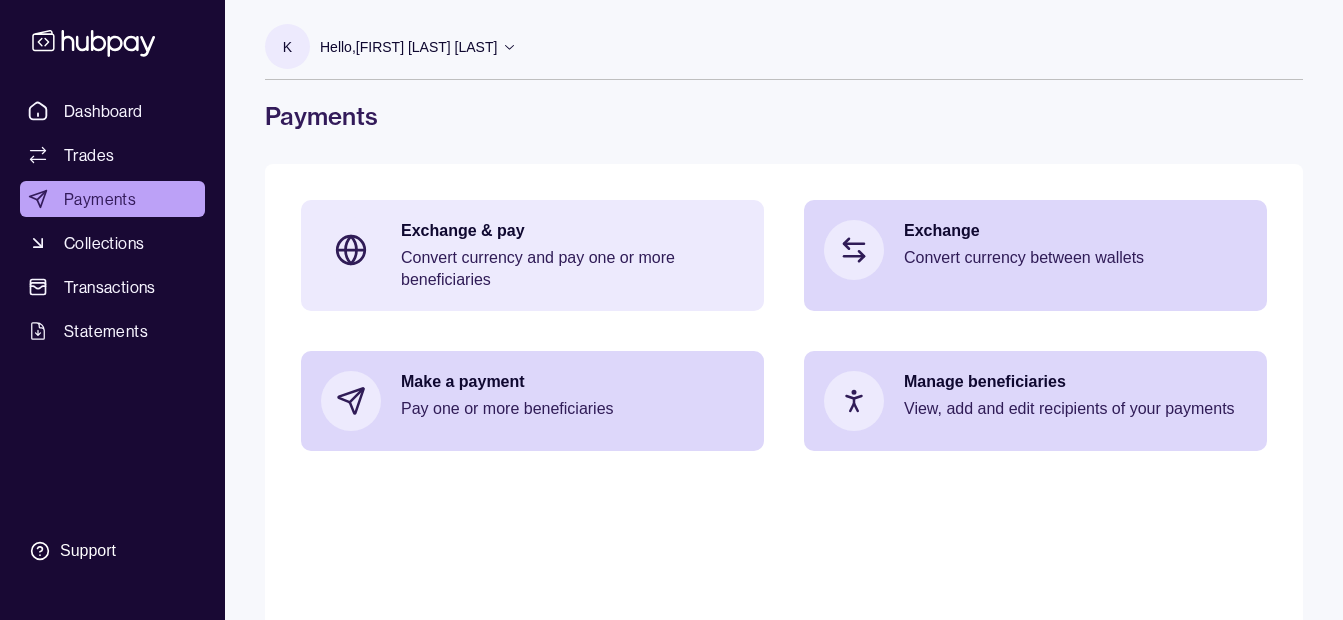 click on "Exchange & pay" at bounding box center (572, 231) 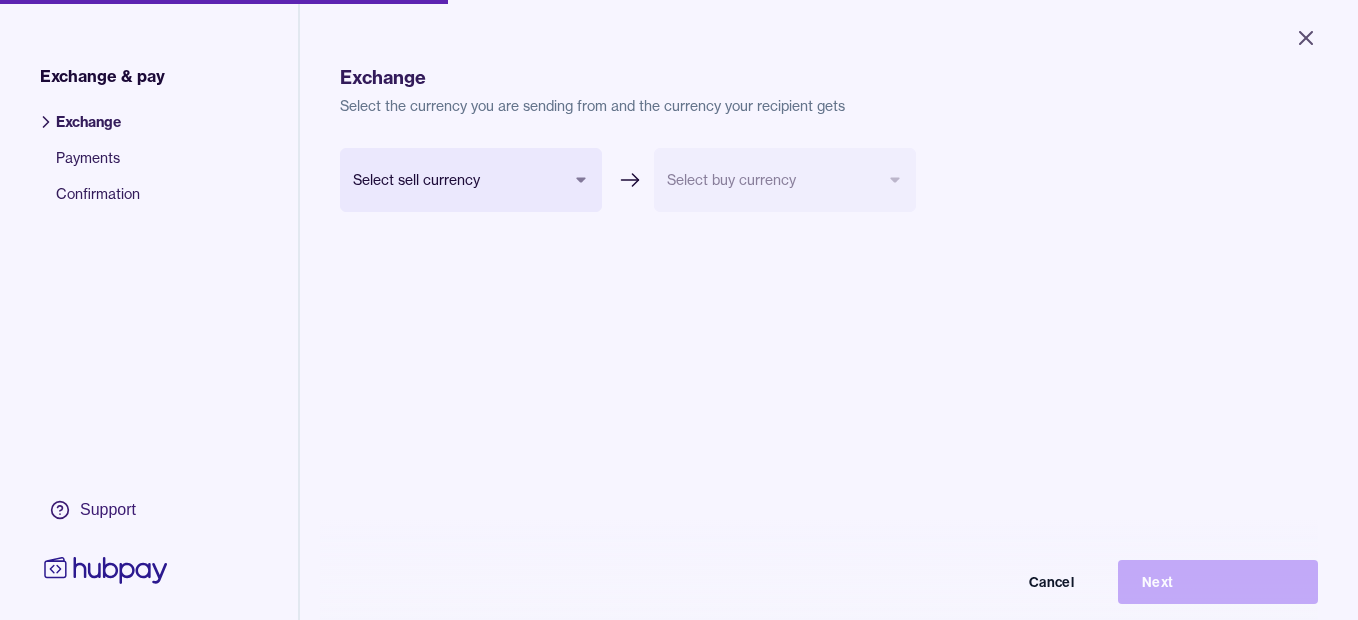 click on "Close Exchange & pay Exchange Payments Confirmation Support Exchange Select the currency you are sending from and the currency your recipient gets Select sell currency *** *** *** *** Select buy currency Cancel Next Exchange & pay | Hubpay" at bounding box center (679, 310) 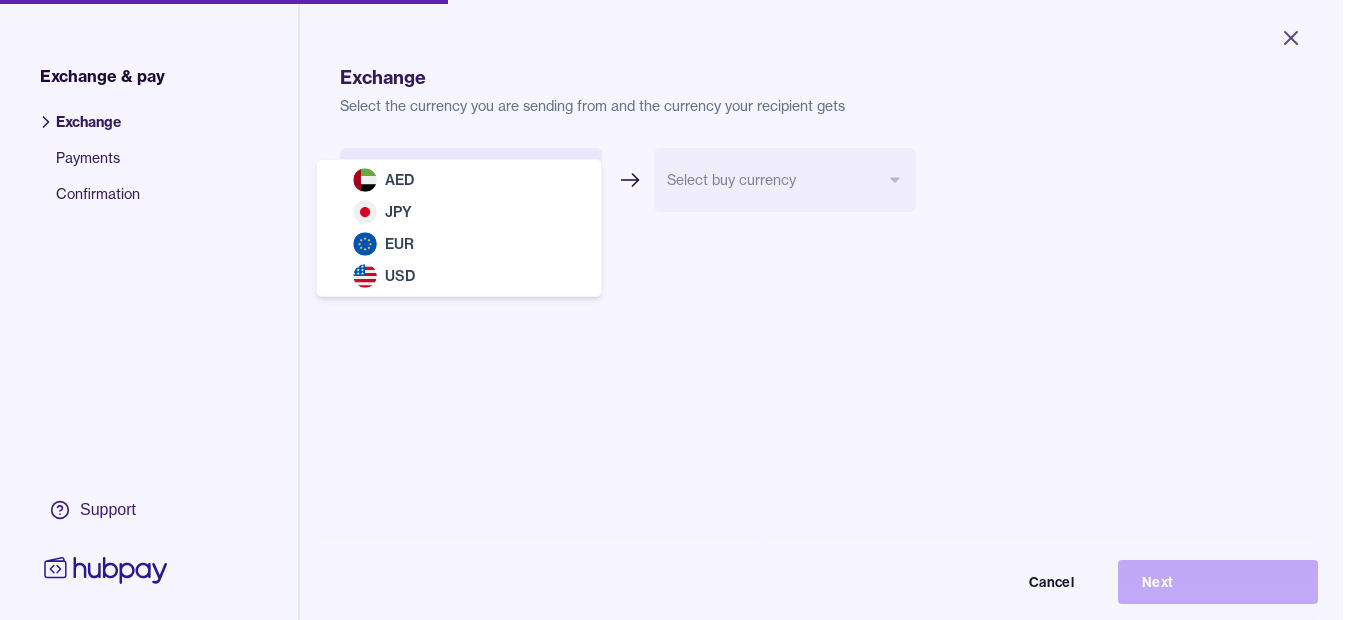 select on "***" 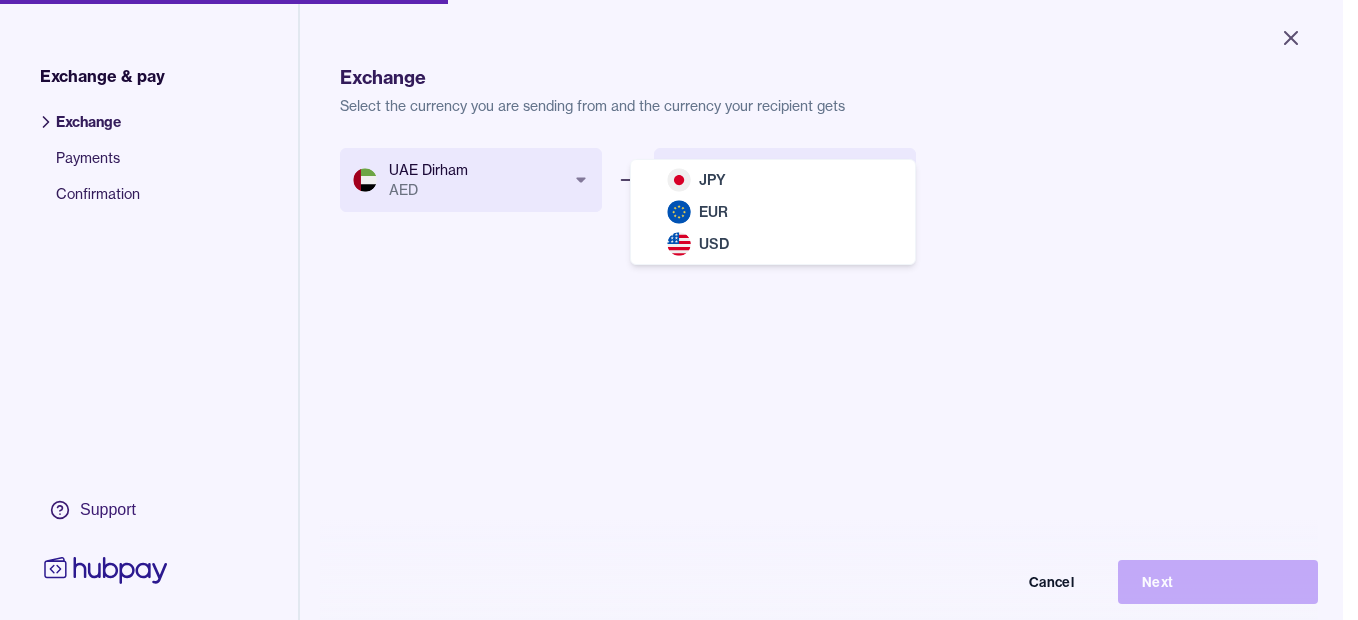 click on "Close Exchange & pay Exchange Payments Confirmation Support Exchange Select the currency you are sending from and the currency your recipient gets UAE Dirham AED *** *** *** *** Select buy currency *** *** *** Cancel Next Exchange & pay | Hubpay JPY EUR USD" at bounding box center [671, 310] 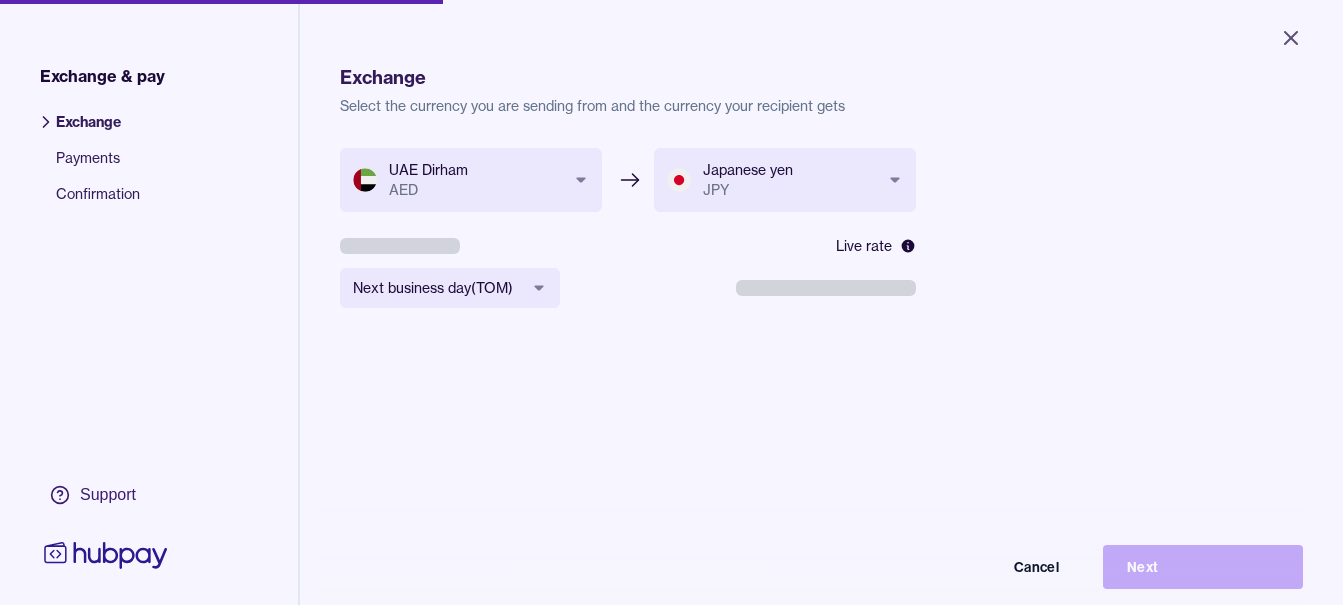 click on "Close Exchange & pay Exchange Payments Confirmation Support Exchange Select the currency you are sending from and the currency your recipient gets UAE Dirham AED [CARD] [CARD] [CARD] [CARD] Japanese yen JPY [CARD] [CARD] [CARD] [CARD] Live rate Next business day ( TOM ) [DATE] [DATE] [DATE] Cancel Next Exchange & pay | Hubpay" at bounding box center [671, 302] 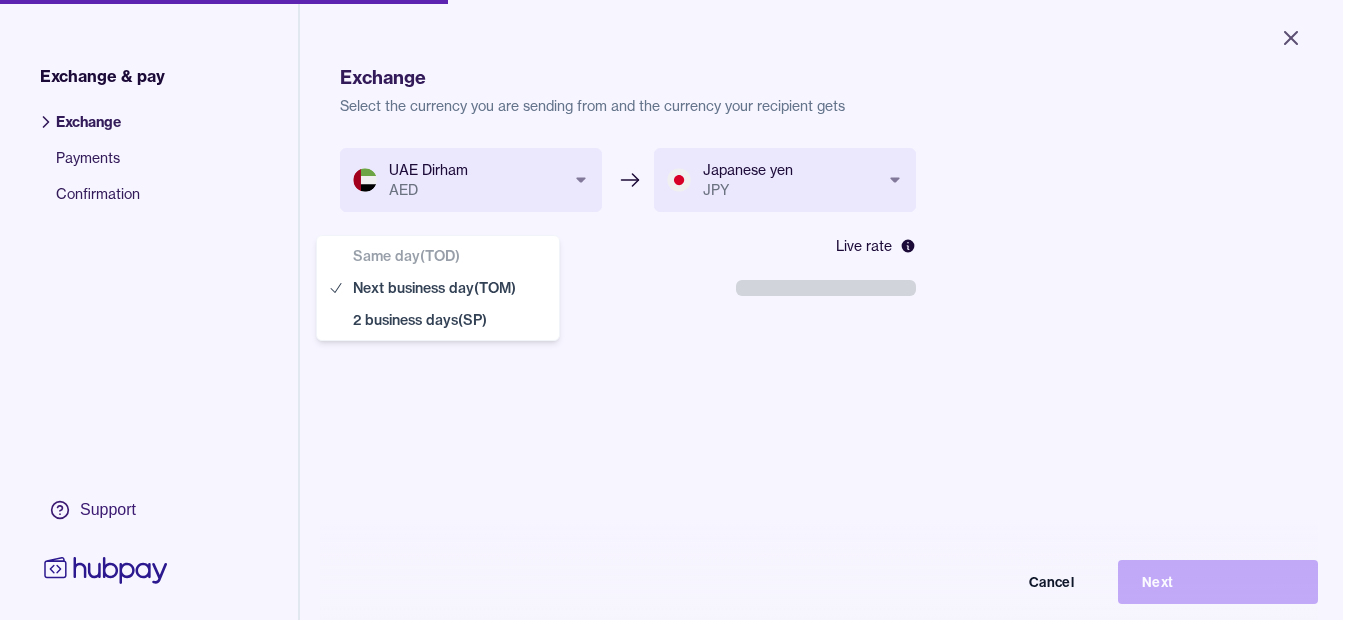 select on "**" 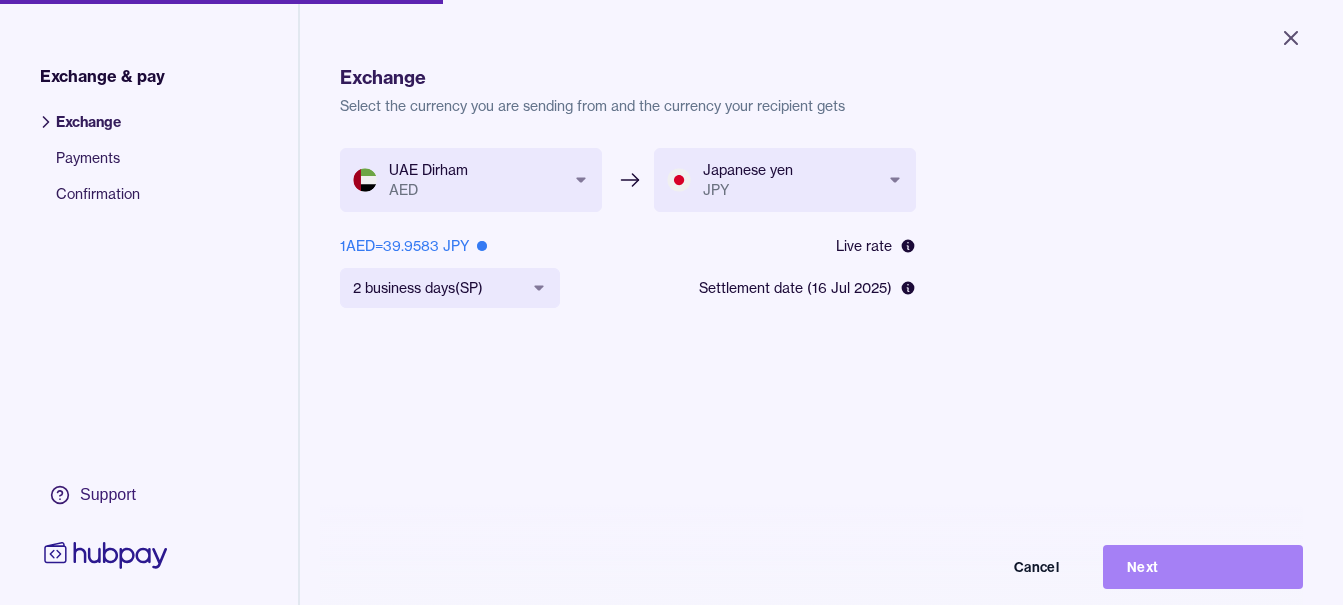 click on "Next" at bounding box center (1203, 567) 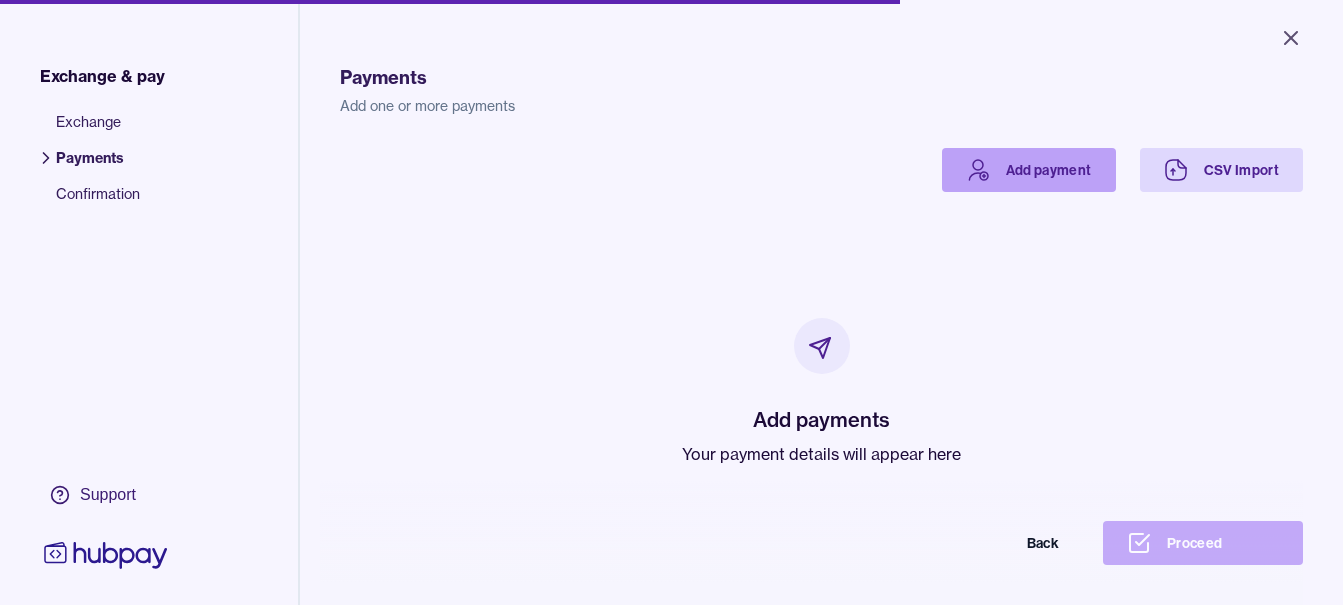 click on "Add payment" at bounding box center (1029, 170) 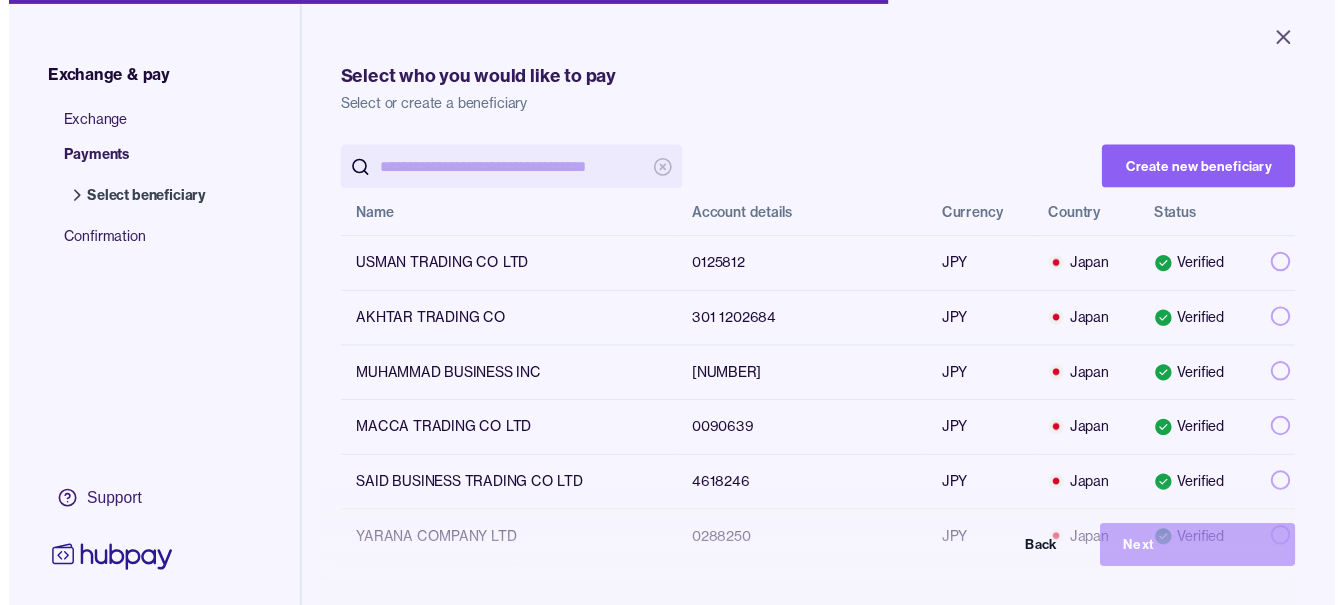 scroll, scrollTop: 0, scrollLeft: 0, axis: both 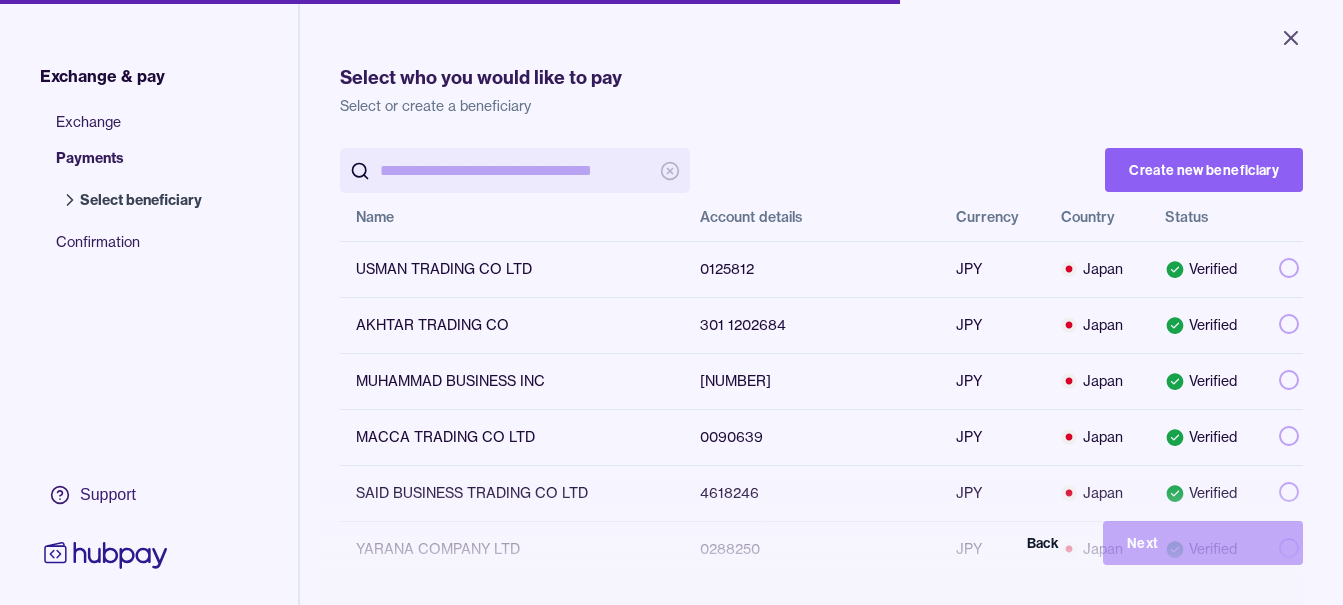 click at bounding box center (515, 170) 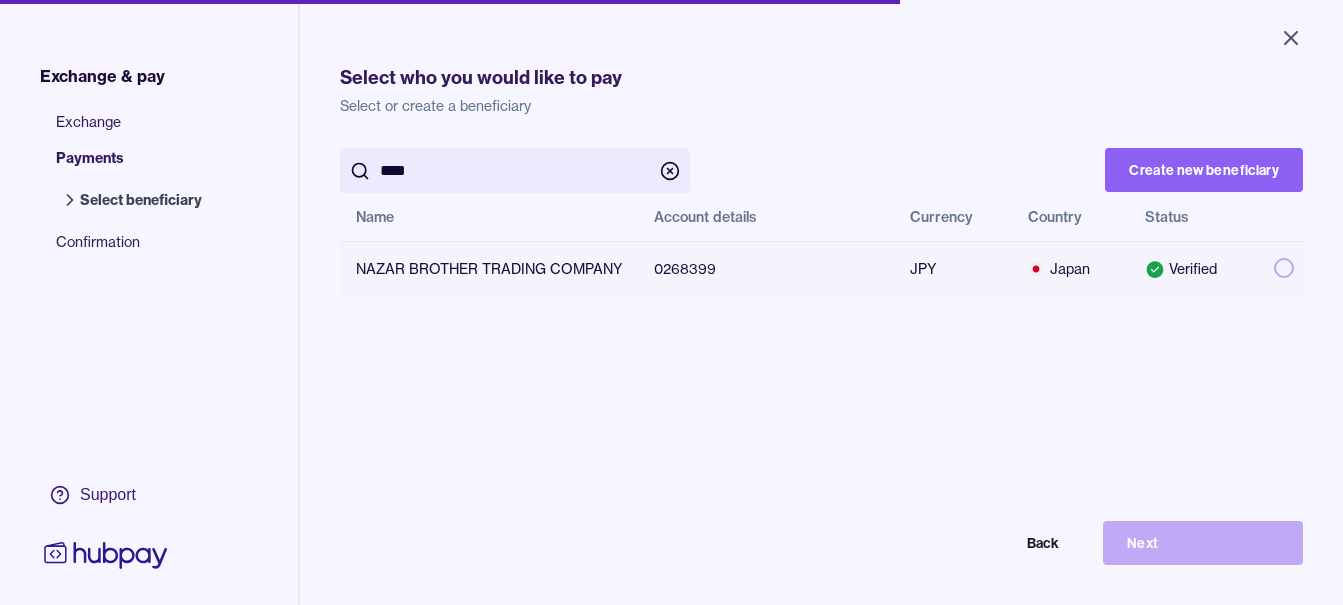 type on "****" 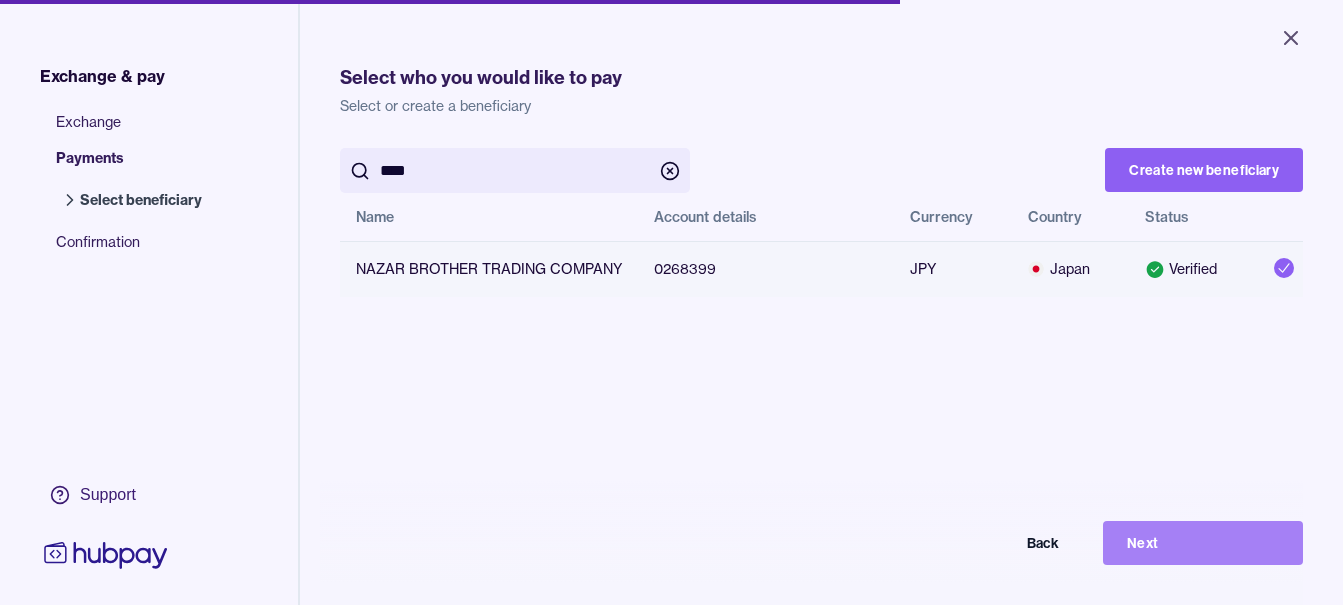 click on "Next" at bounding box center [1203, 543] 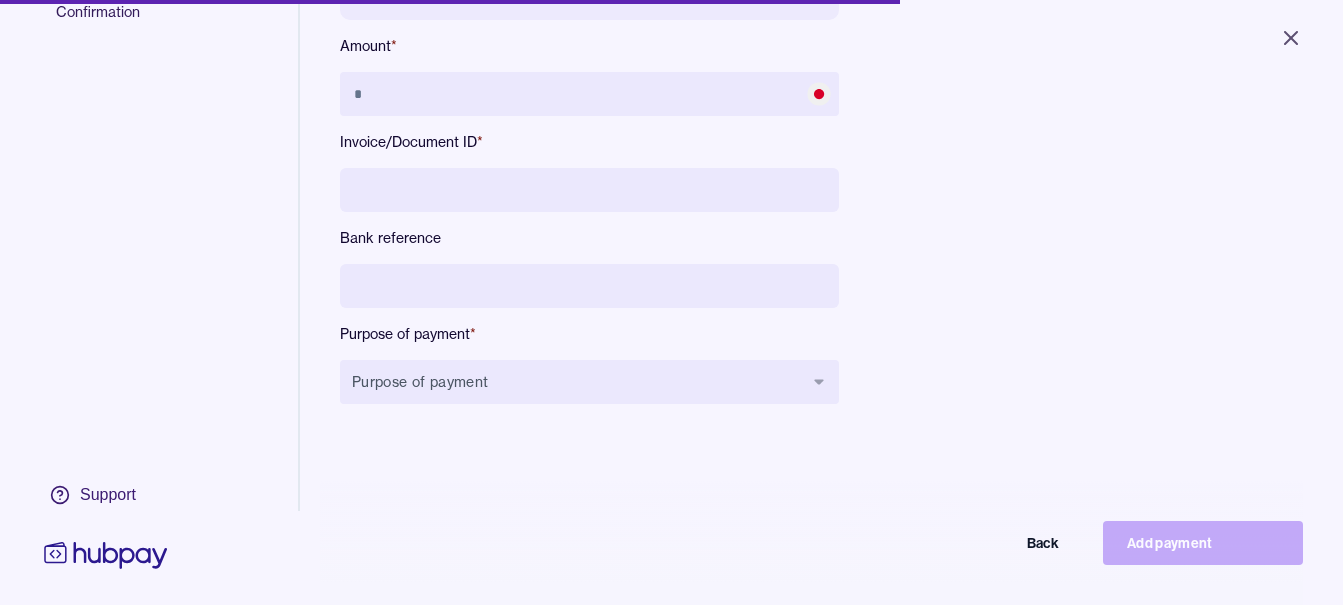 scroll, scrollTop: 268, scrollLeft: 0, axis: vertical 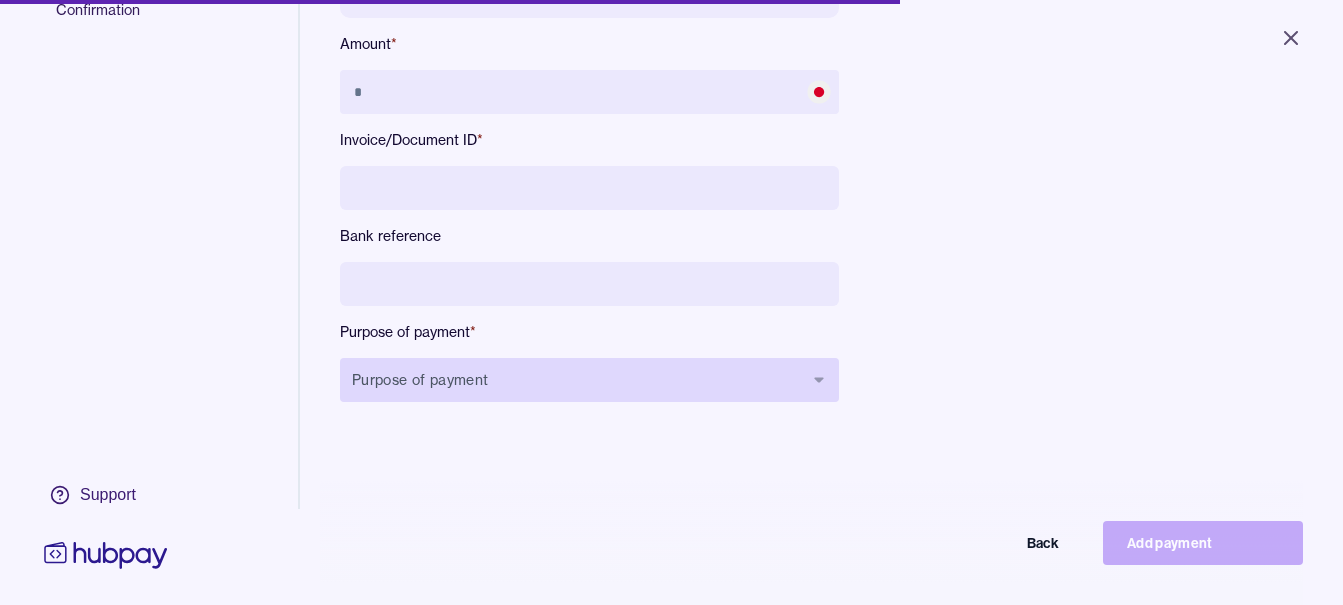 click on "Purpose of payment" at bounding box center (589, 380) 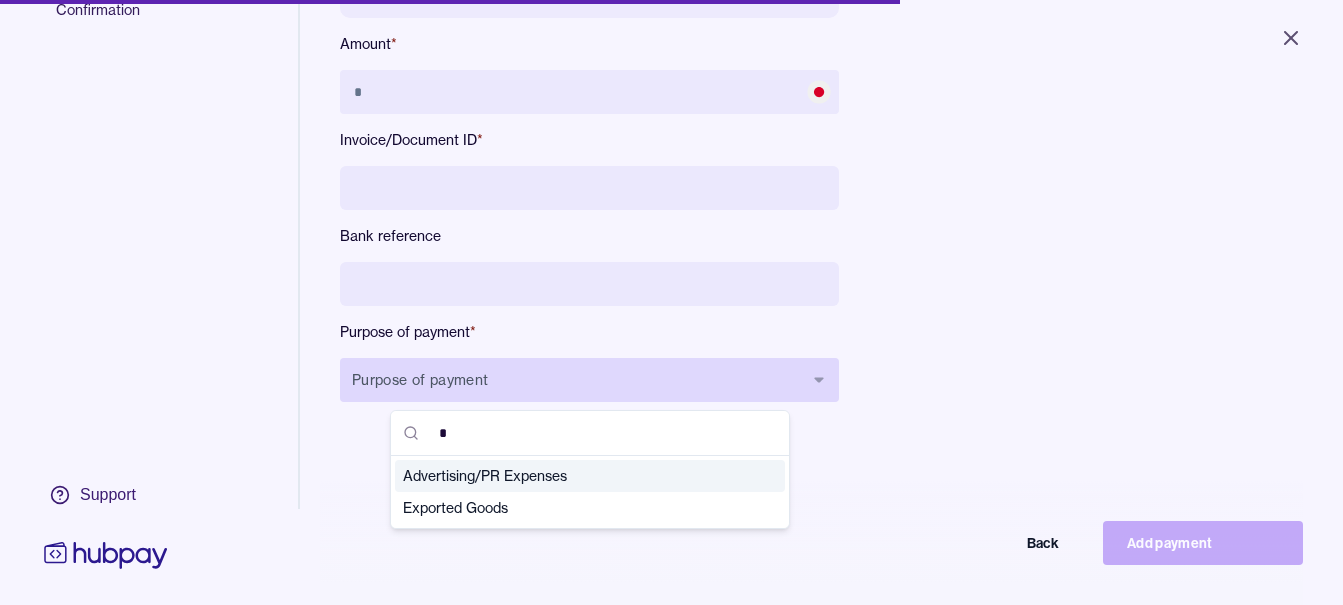 type on "**" 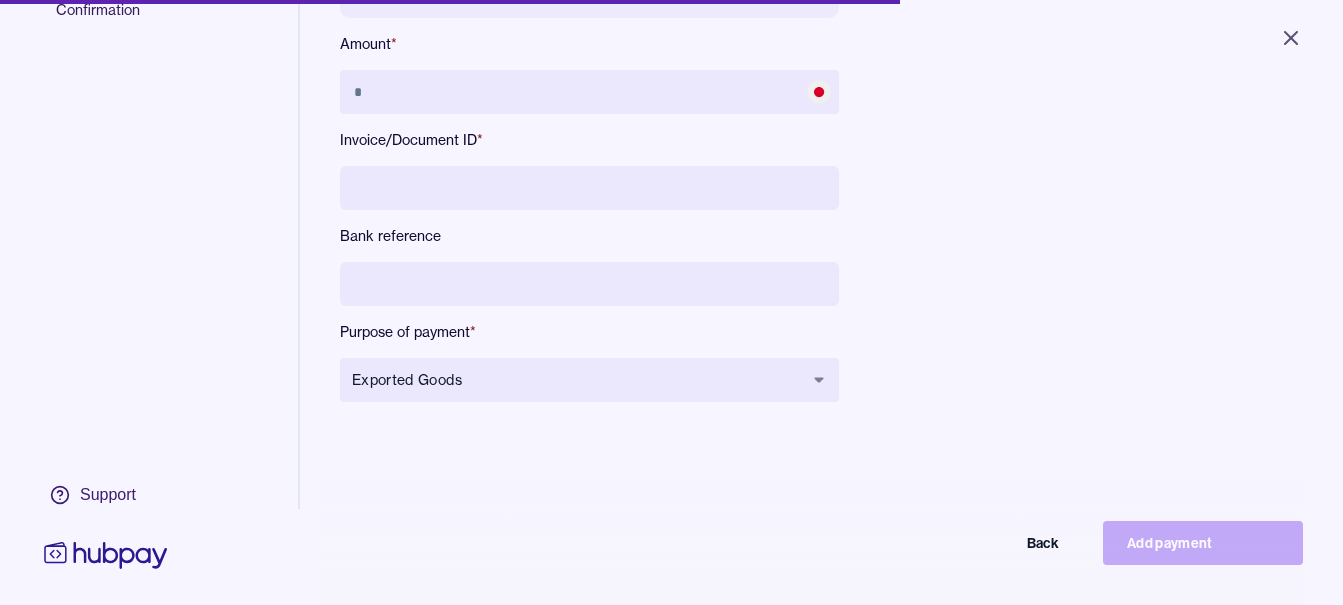 drag, startPoint x: 603, startPoint y: 313, endPoint x: 618, endPoint y: 274, distance: 41.785164 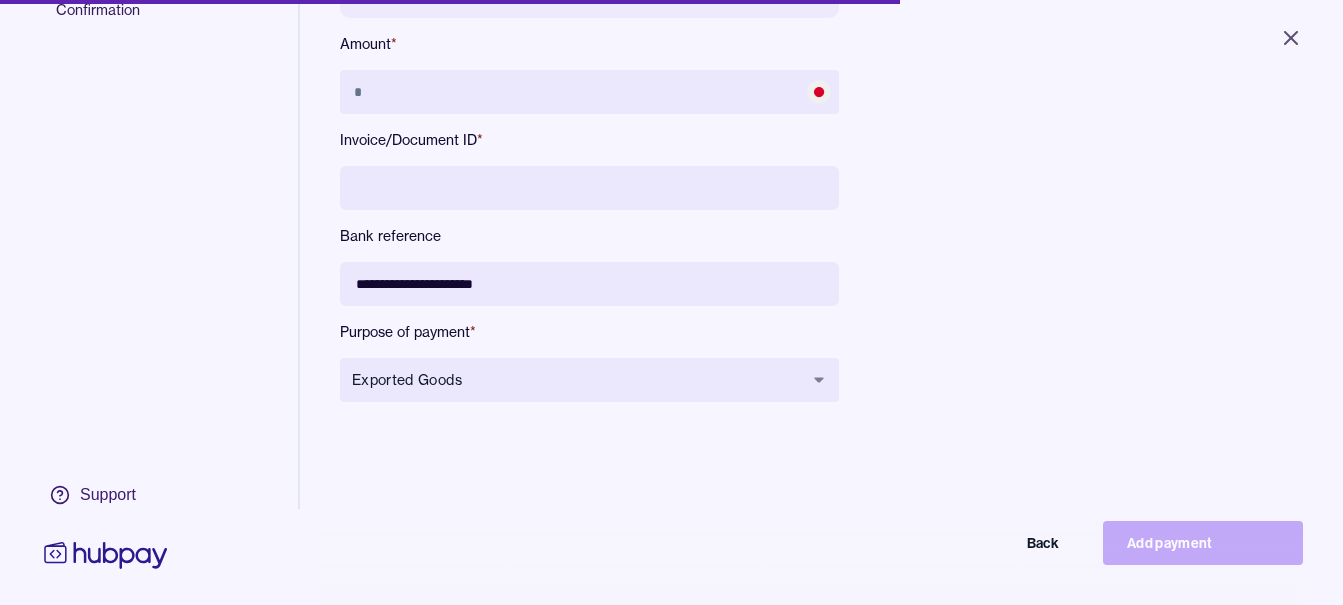 type on "**********" 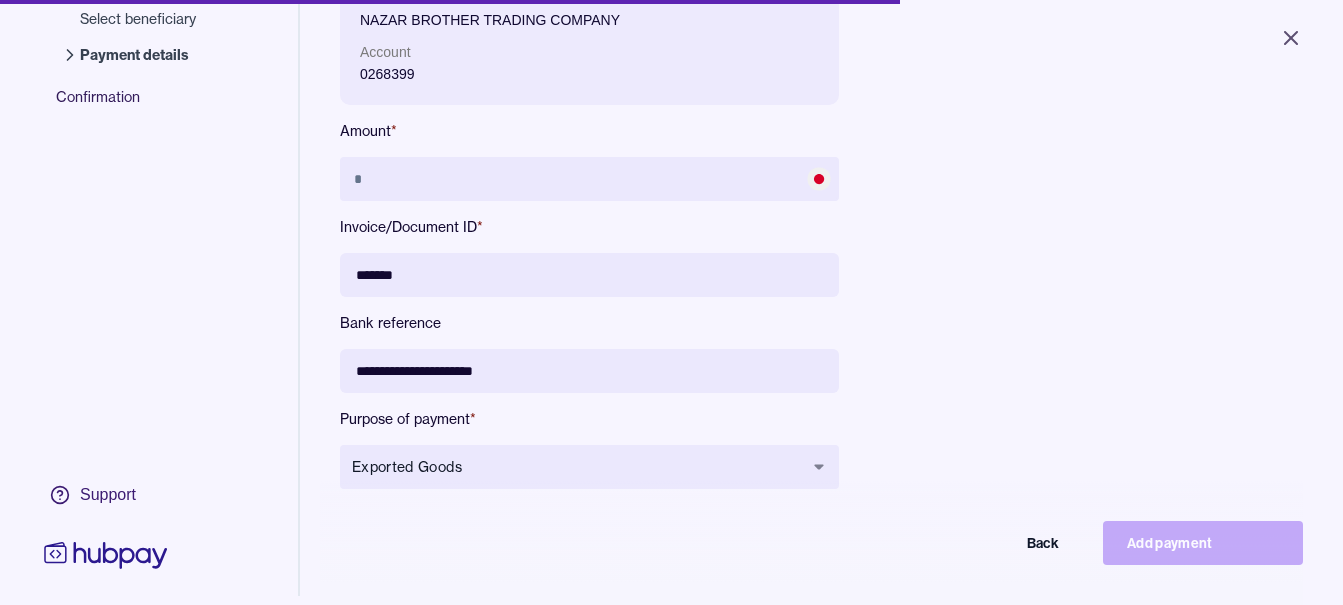 scroll, scrollTop: 68, scrollLeft: 0, axis: vertical 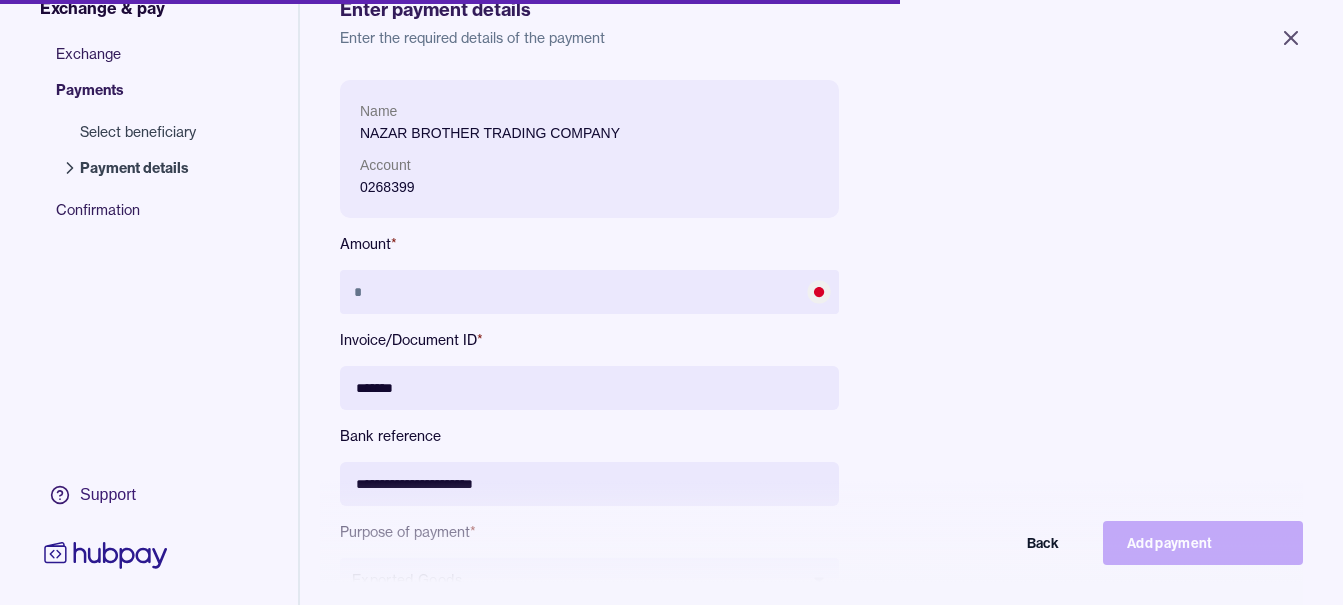 type on "*******" 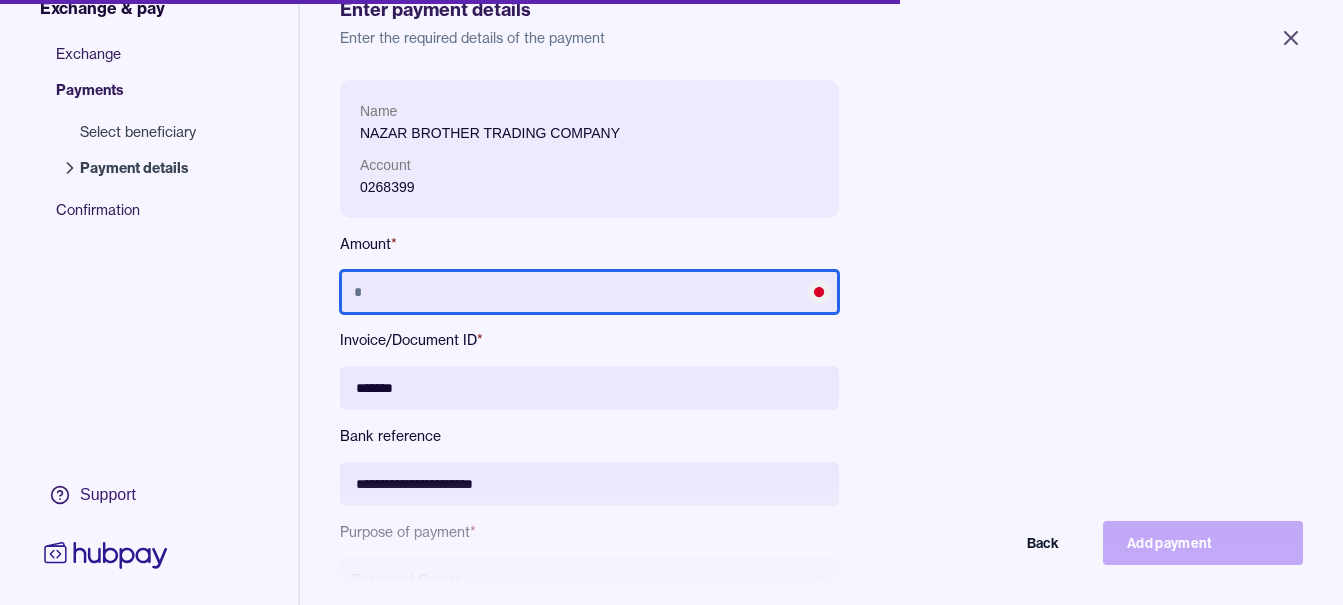 drag, startPoint x: 550, startPoint y: 276, endPoint x: 770, endPoint y: 251, distance: 221.4159 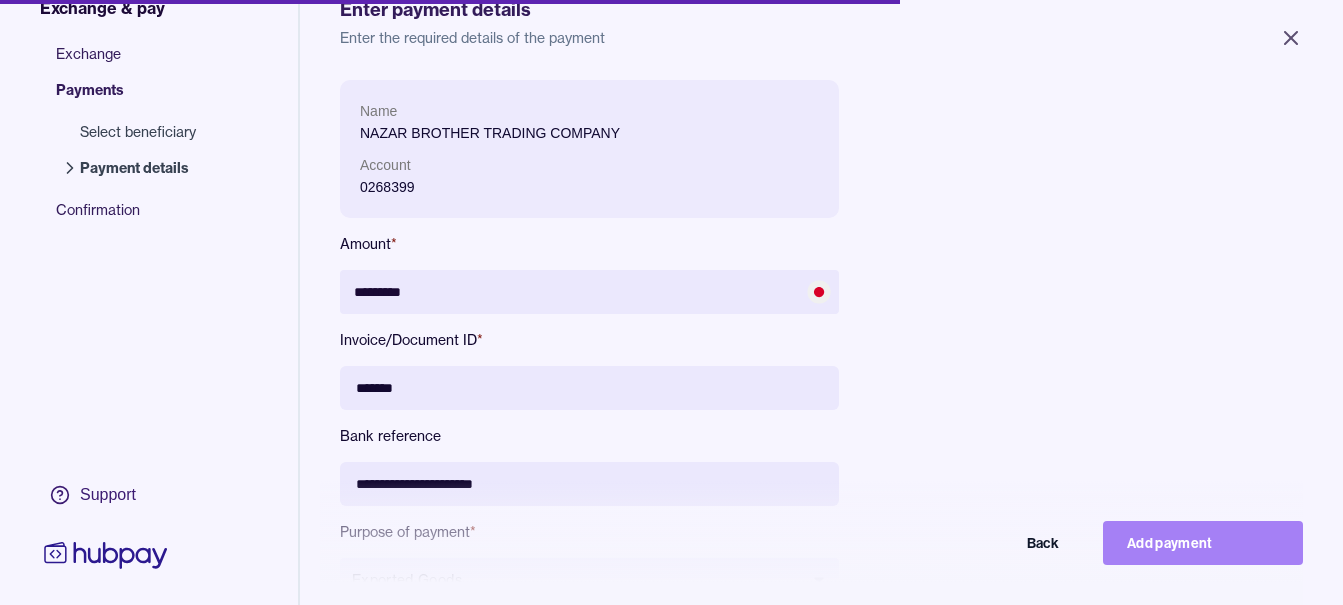 click on "Add payment" at bounding box center [1203, 543] 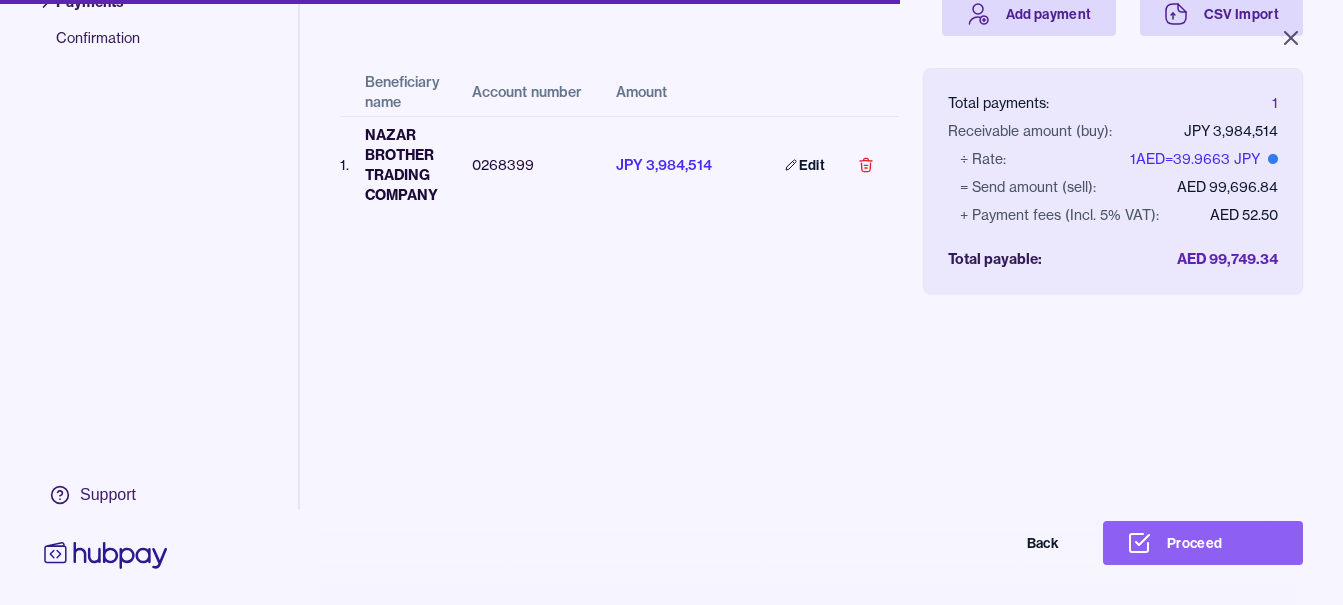 scroll, scrollTop: 56, scrollLeft: 0, axis: vertical 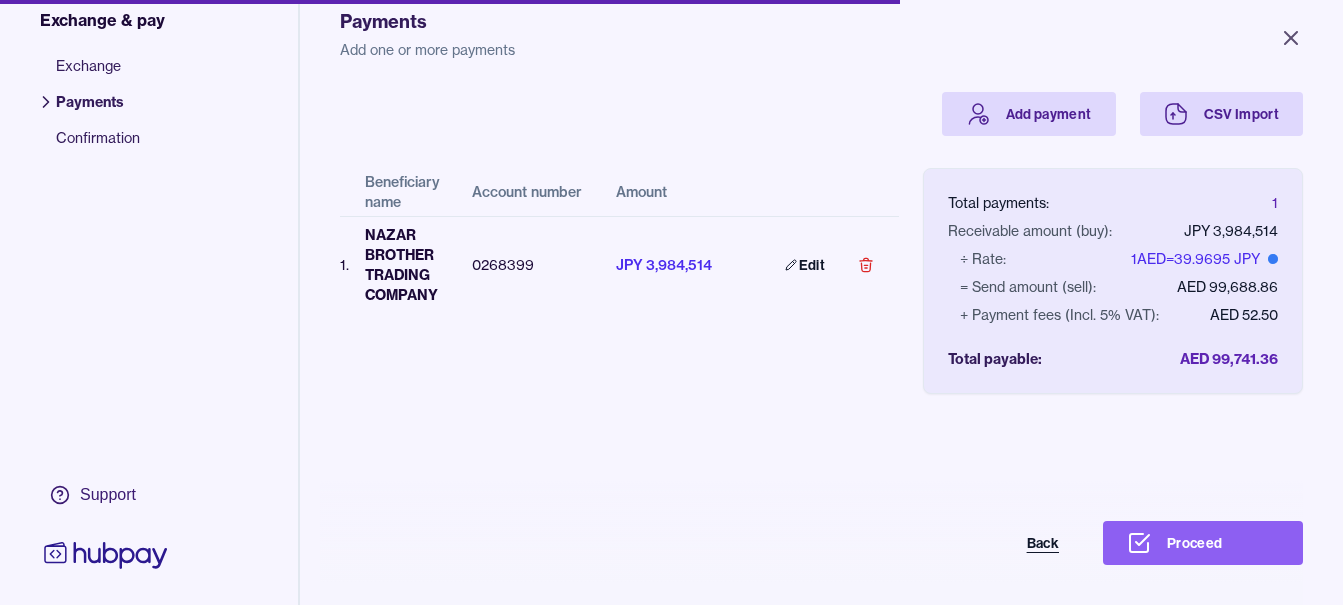 click on "Back" at bounding box center (983, 543) 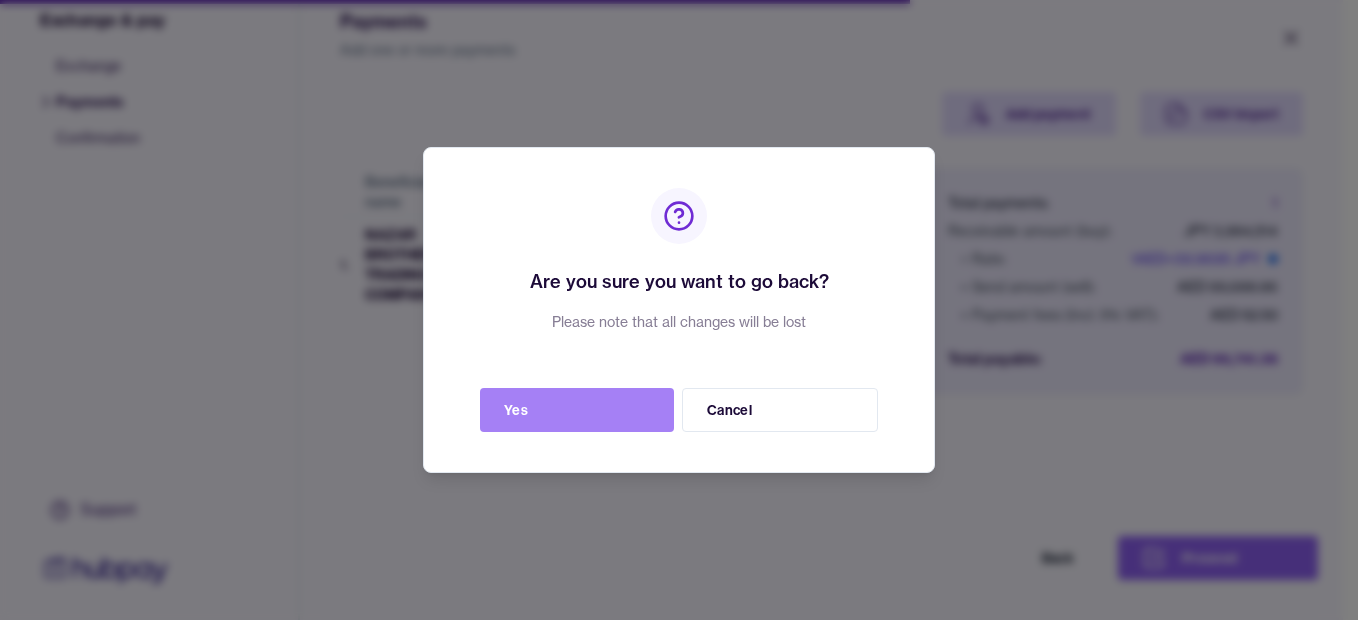 click on "Yes" at bounding box center (577, 410) 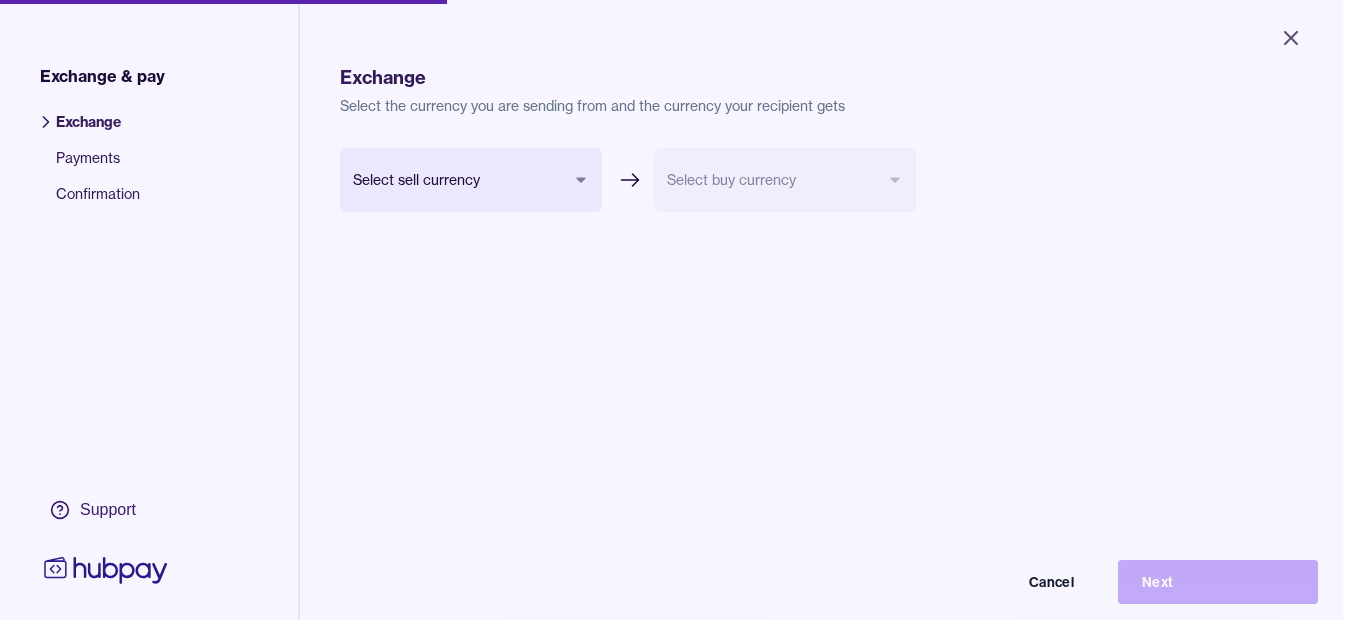 click on "Close Exchange & pay Exchange Payments Confirmation Support Exchange Select the currency you are sending from and the currency your recipient gets Select sell currency Select buy currency Cancel Next Exchange & pay | Hubpay" at bounding box center (671, 310) 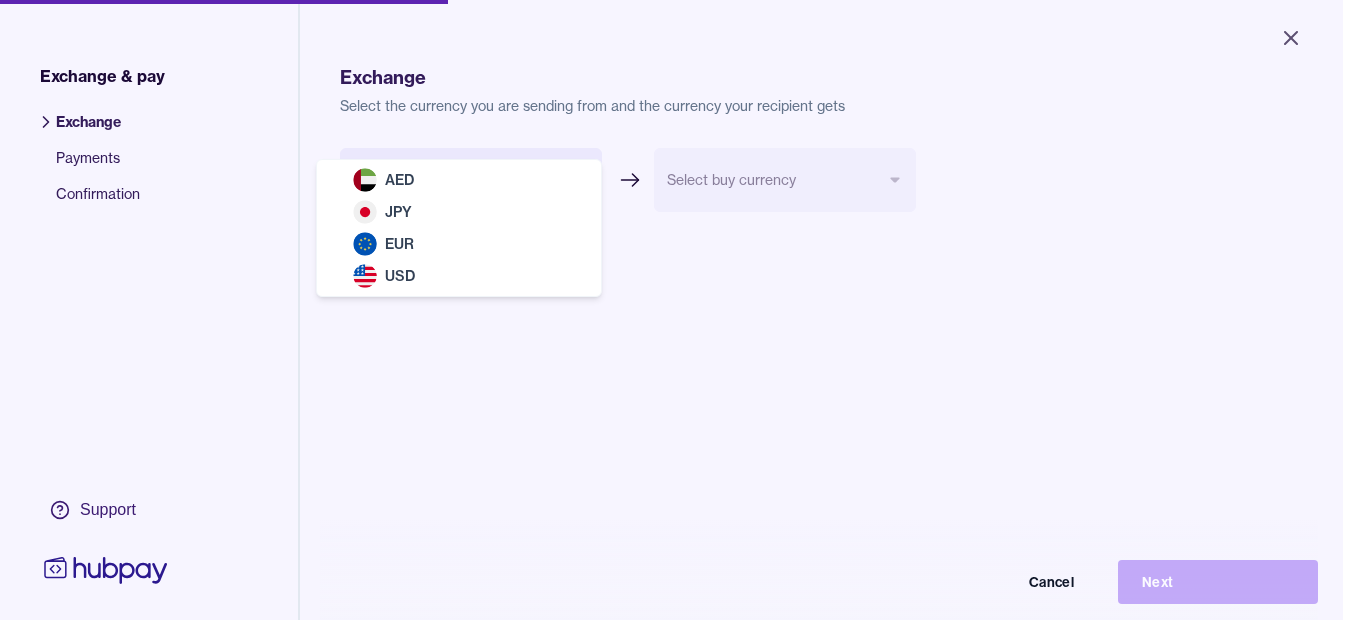 select on "***" 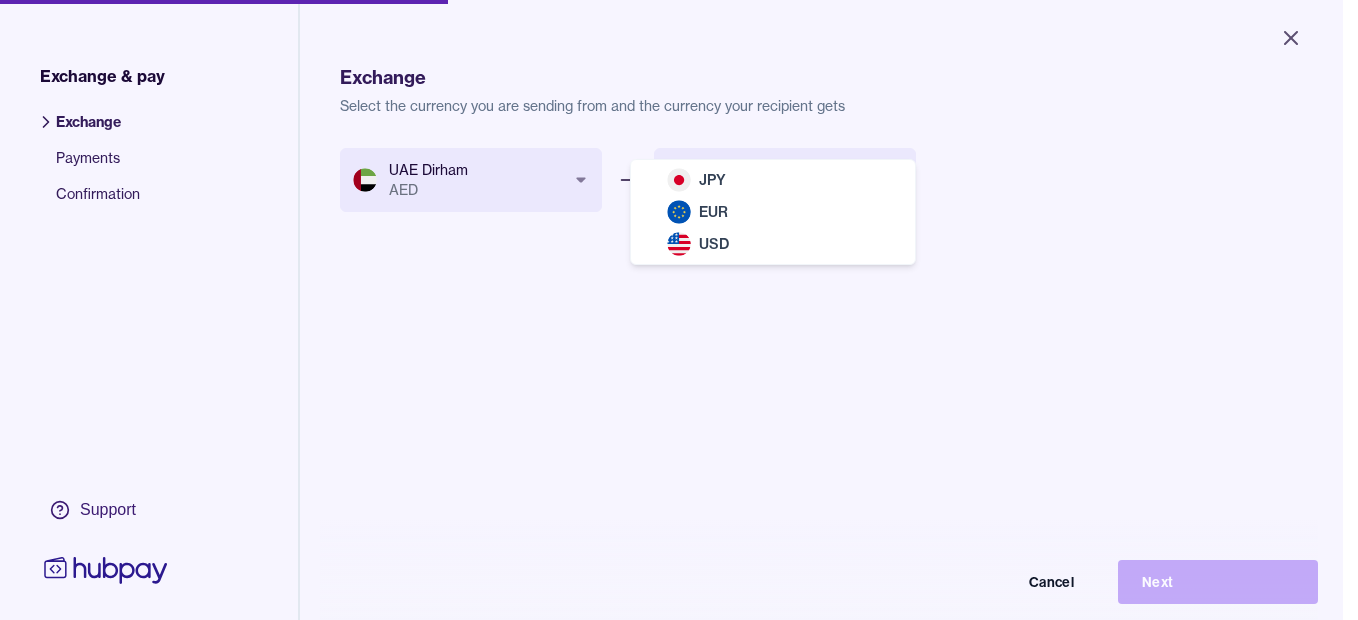 click on "Close Exchange & pay Exchange Payments Confirmation Support Exchange Select the currency you are sending from and the currency your recipient gets UAE Dirham AED *** *** *** *** Select buy currency *** *** *** Cancel Next Exchange & pay | Hubpay JPY EUR USD" at bounding box center [671, 310] 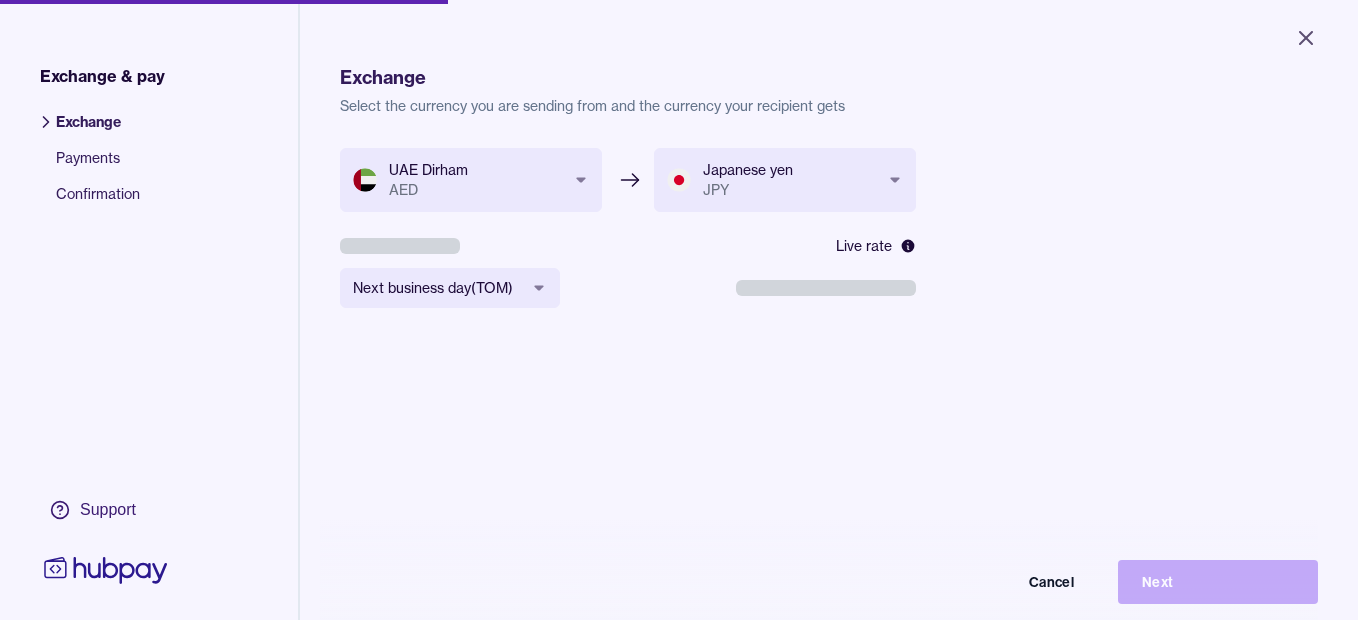 click on "Close Exchange & pay Exchange Payments Confirmation Support Exchange Select the currency you are sending from and the currency your recipient gets UAE Dirham AED [CARD] [CARD] [CARD] [CARD] Japanese yen JPY [CARD] [CARD] [CARD] [CARD] Live rate Next business day ( TOM ) [DATE] [DATE] [DATE] Cancel Next Exchange & pay | Hubpay" at bounding box center (679, 310) 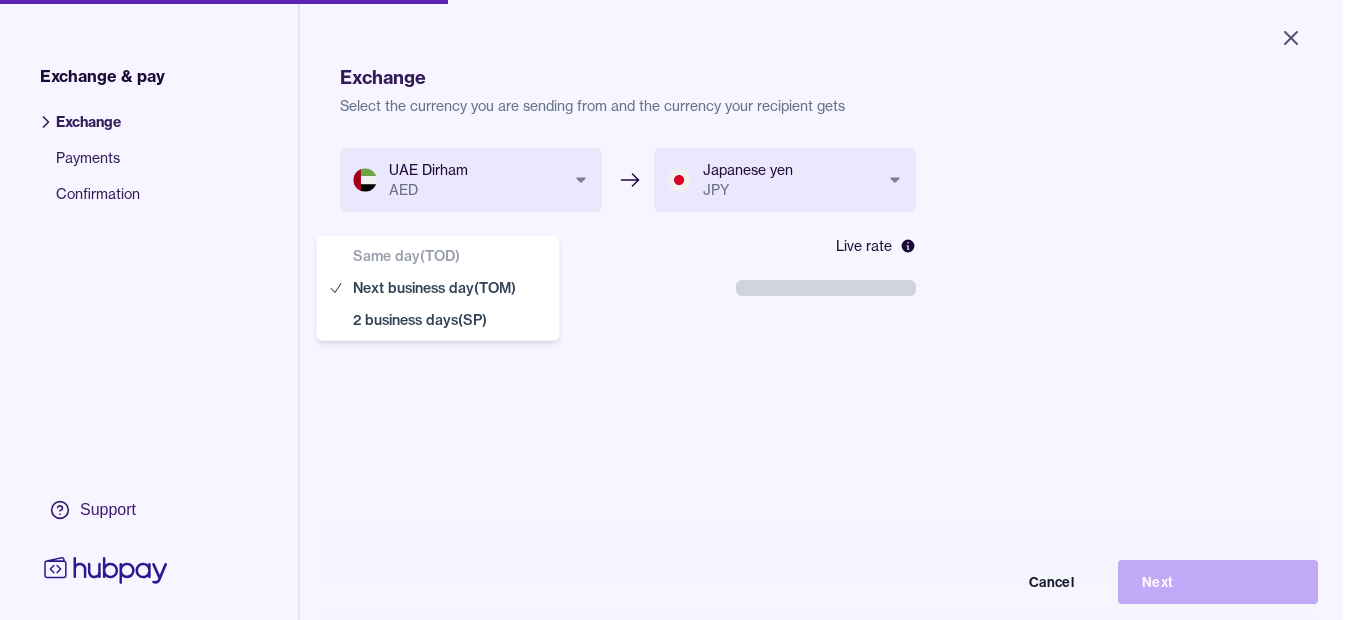 select on "**" 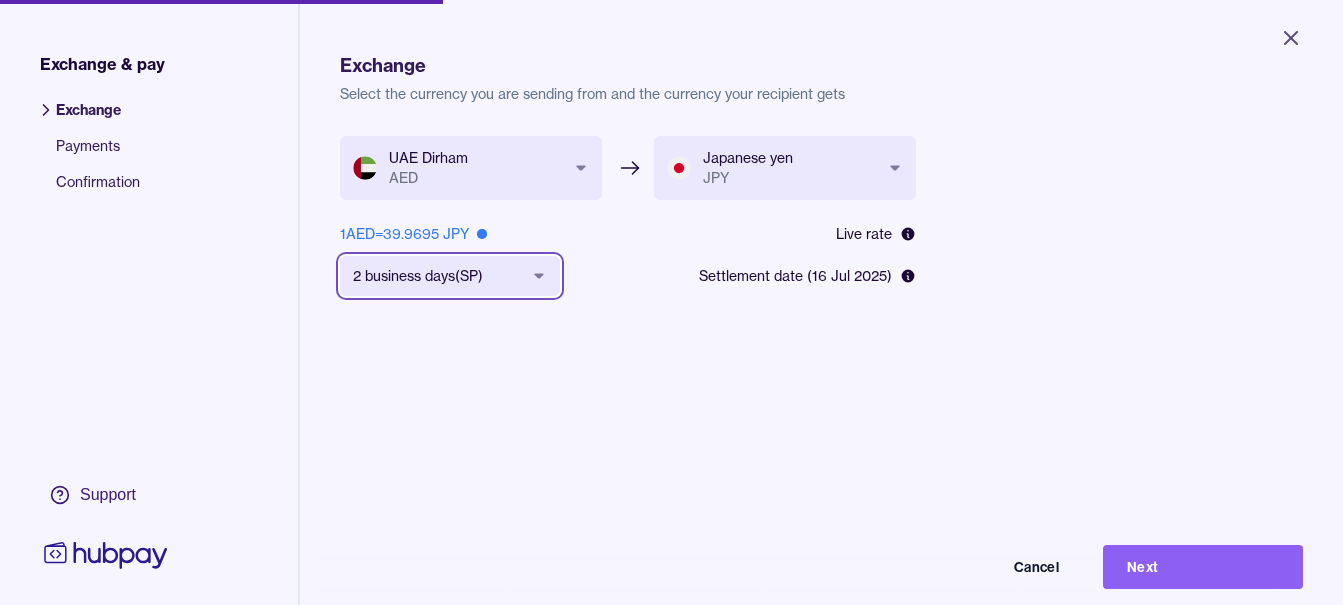 scroll, scrollTop: 0, scrollLeft: 0, axis: both 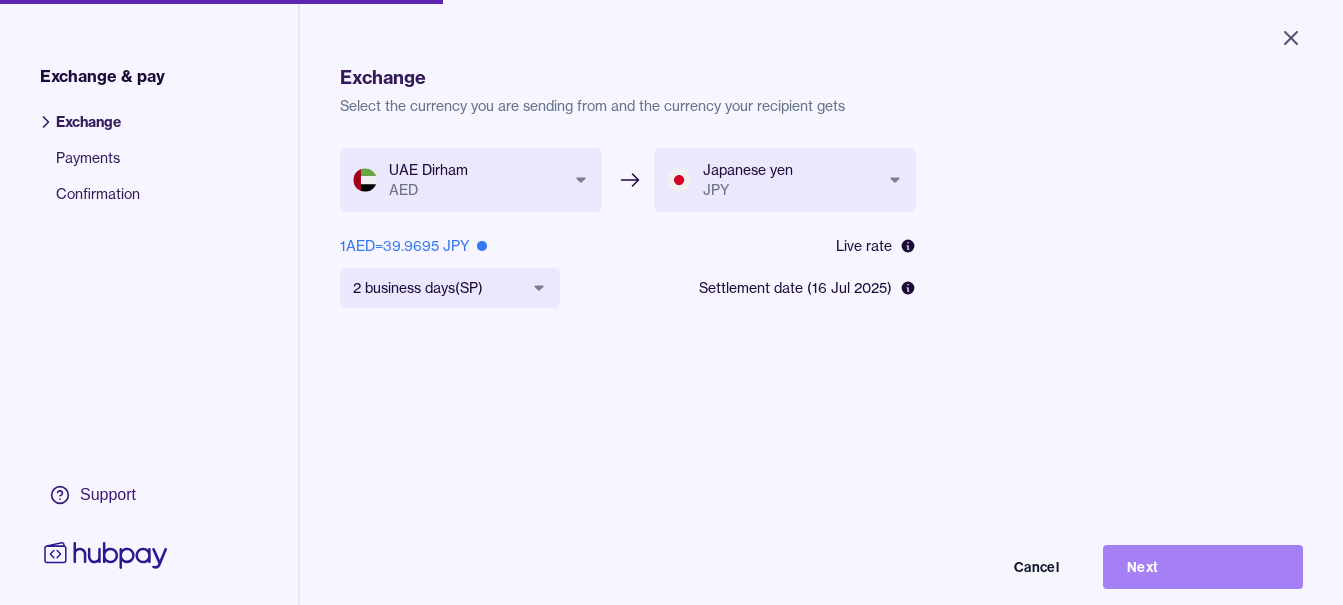 click on "Next" at bounding box center (1203, 567) 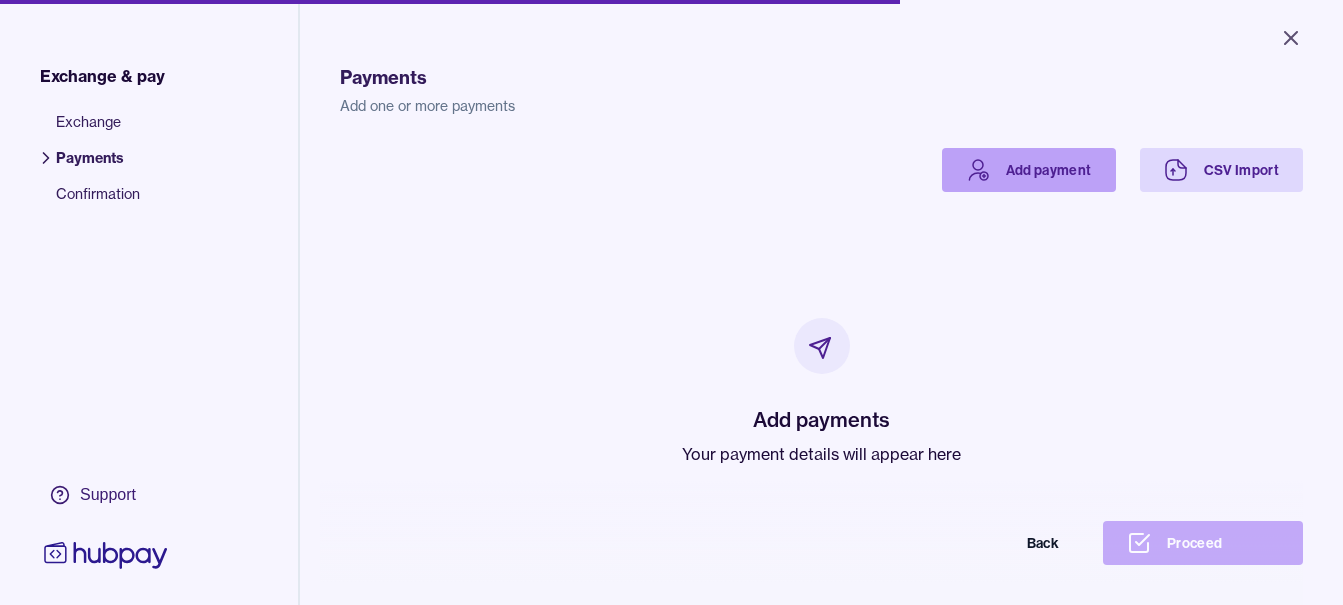 click on "Add payment" at bounding box center [1029, 170] 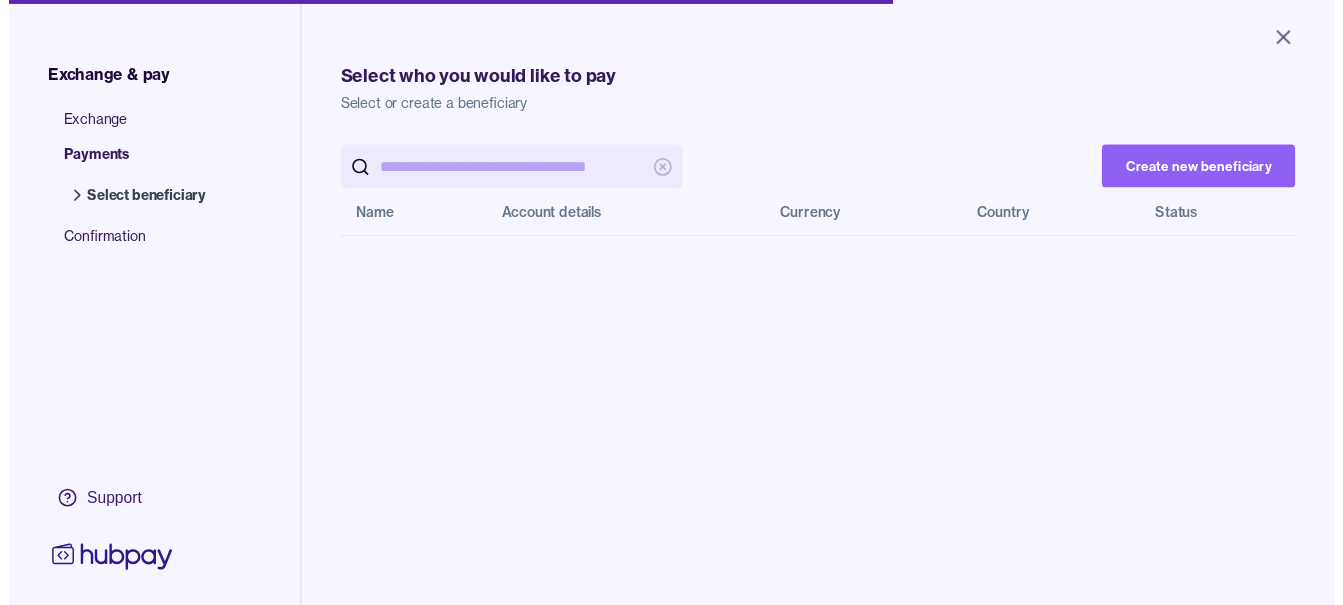 scroll, scrollTop: 0, scrollLeft: 0, axis: both 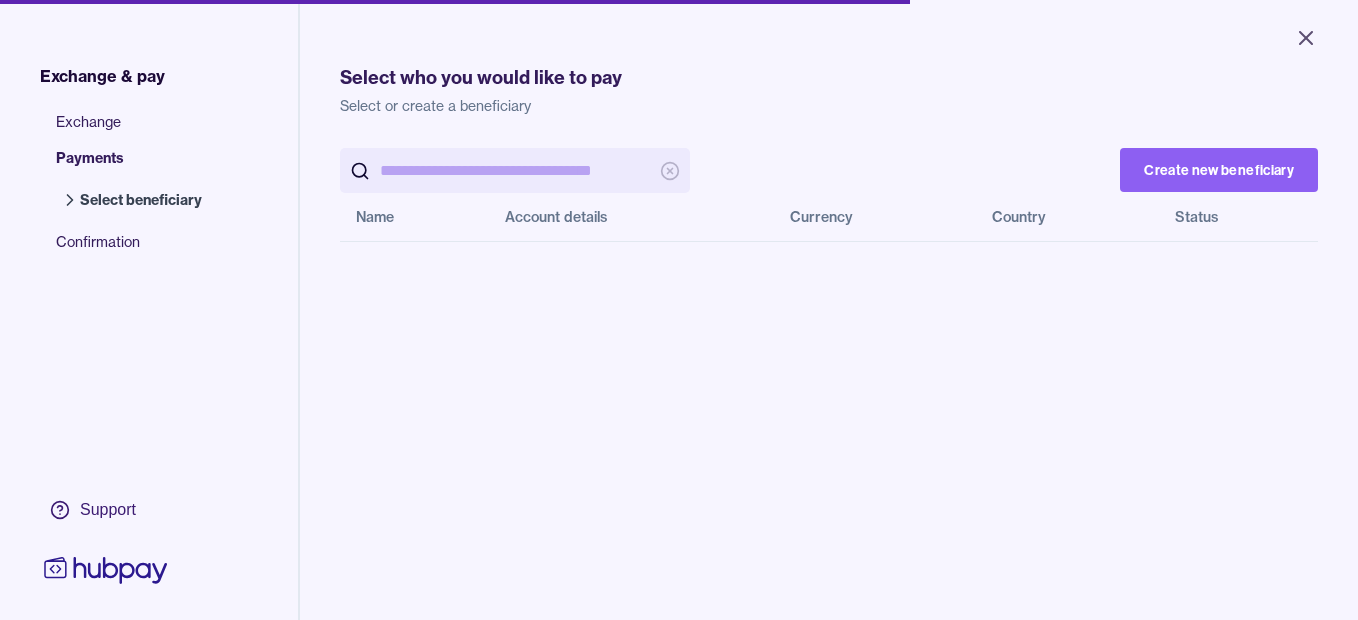 click at bounding box center (515, 170) 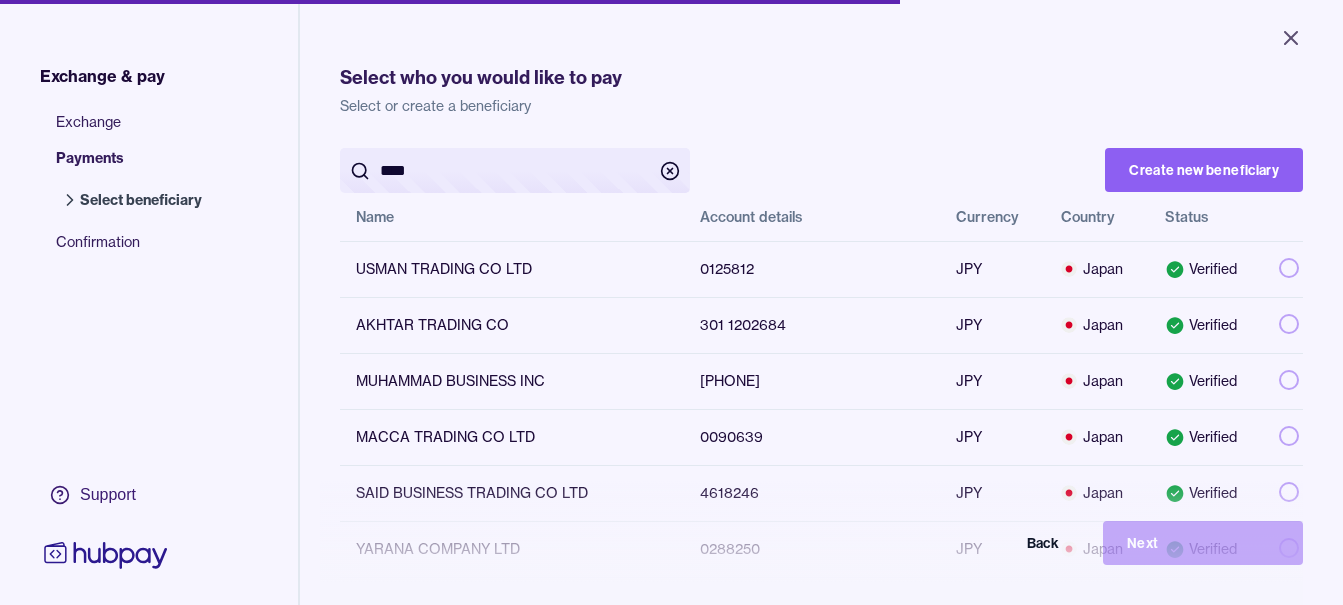 type on "****" 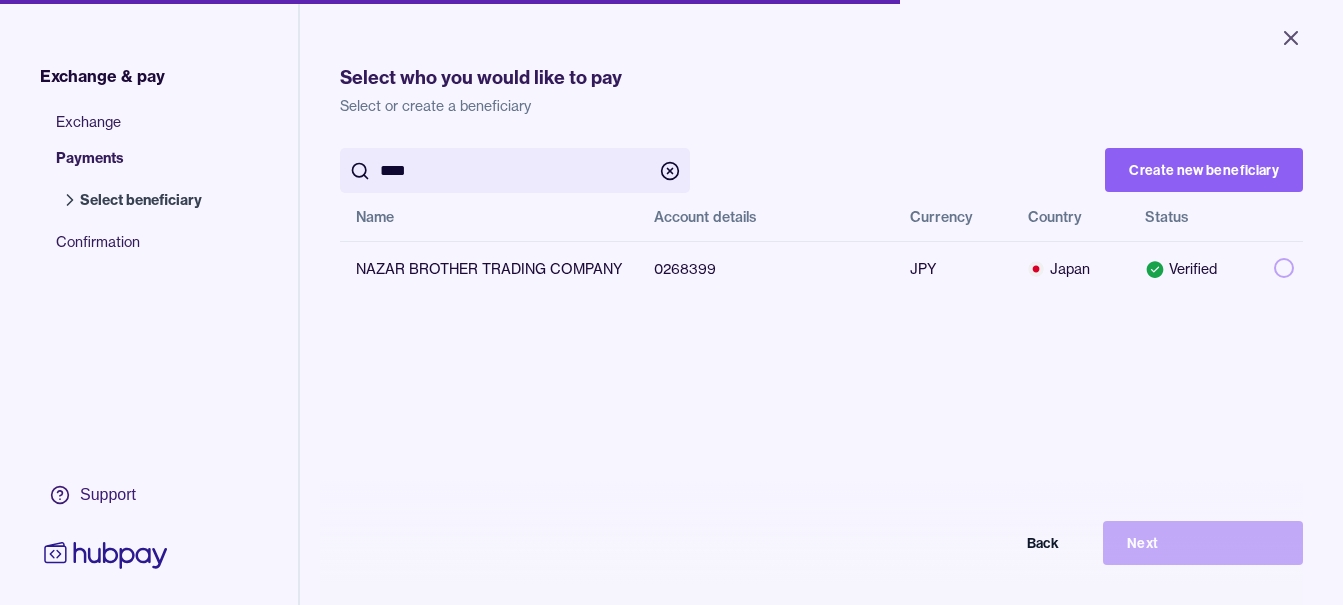 click on "Select who you would like to pay Select or create a beneficiary **** Create new beneficiary Name Account details Currency Country Status NAZAR BROTHER TRADING COMPANY 0268399 JPY Japan Verified Back Next" at bounding box center [821, 394] 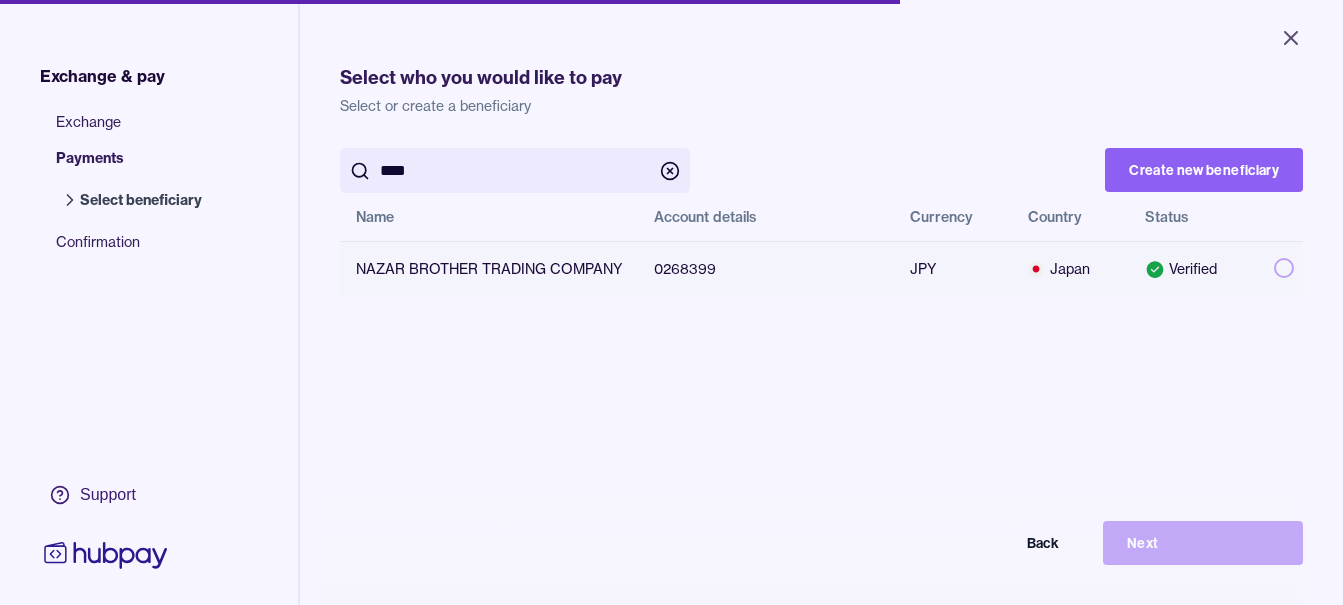 click at bounding box center (1284, 268) 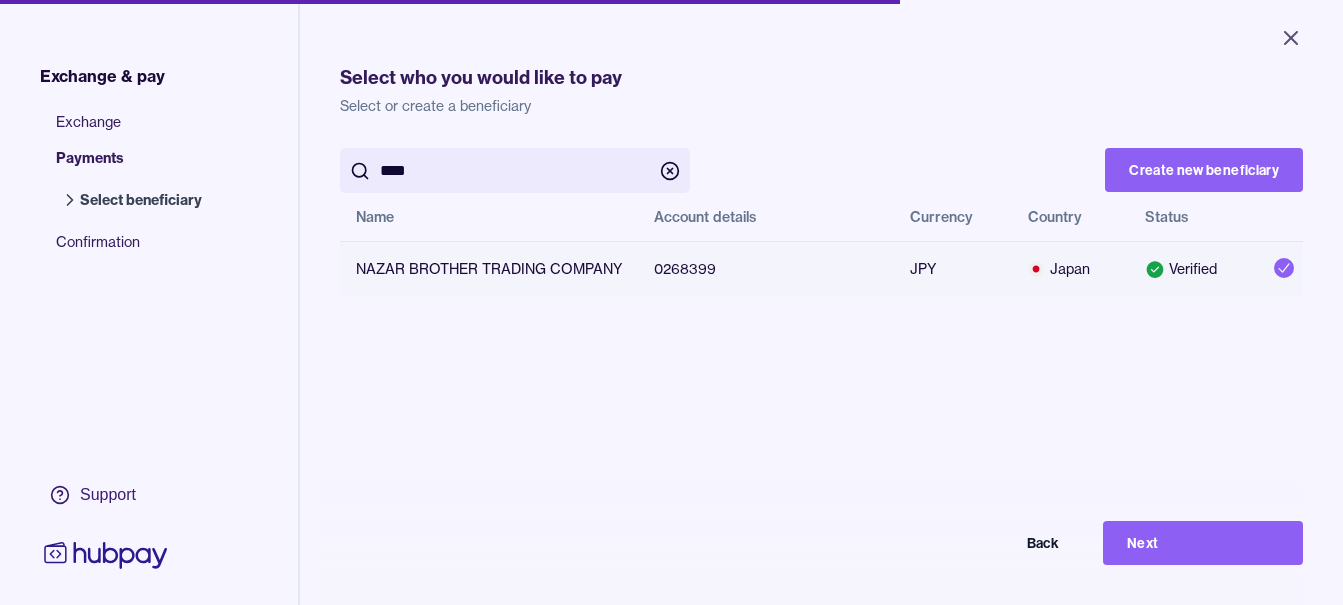 drag, startPoint x: 1171, startPoint y: 548, endPoint x: 1133, endPoint y: 534, distance: 40.496914 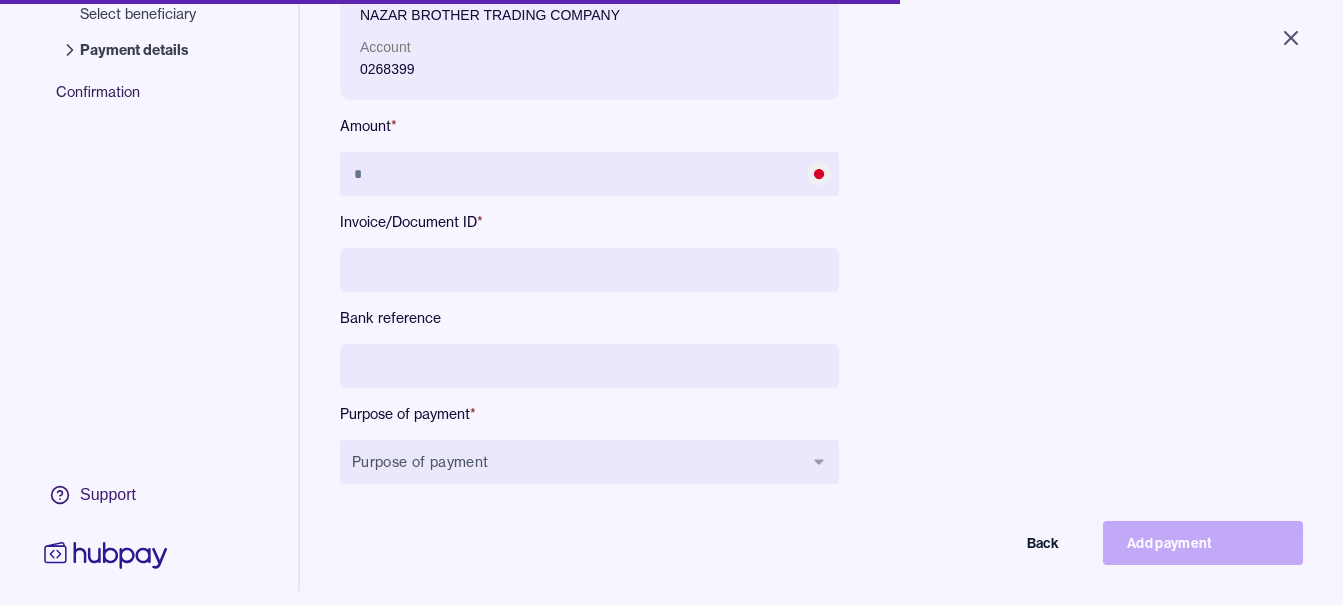 scroll, scrollTop: 200, scrollLeft: 0, axis: vertical 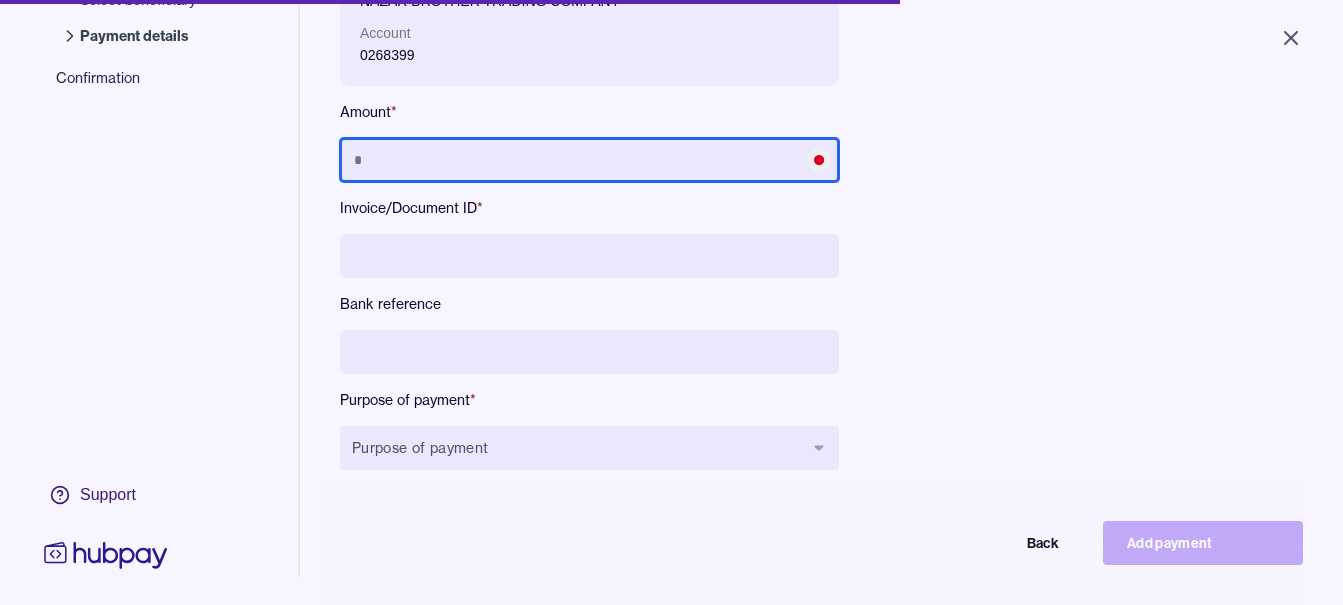 click at bounding box center (589, 160) 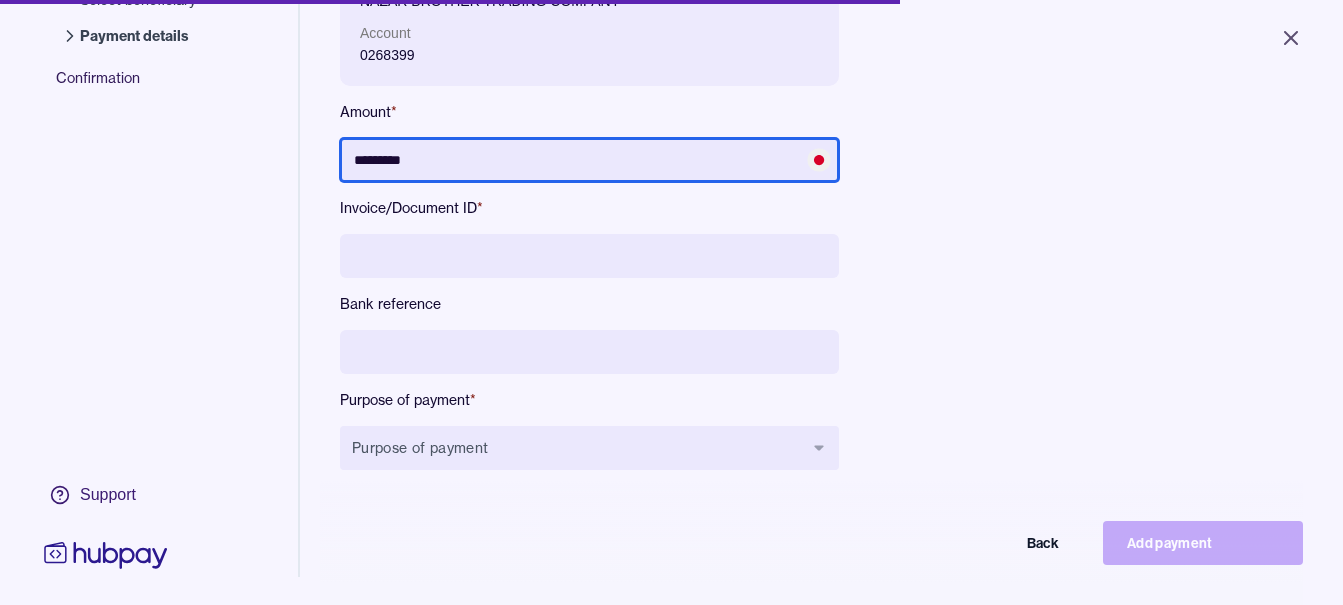 type on "*********" 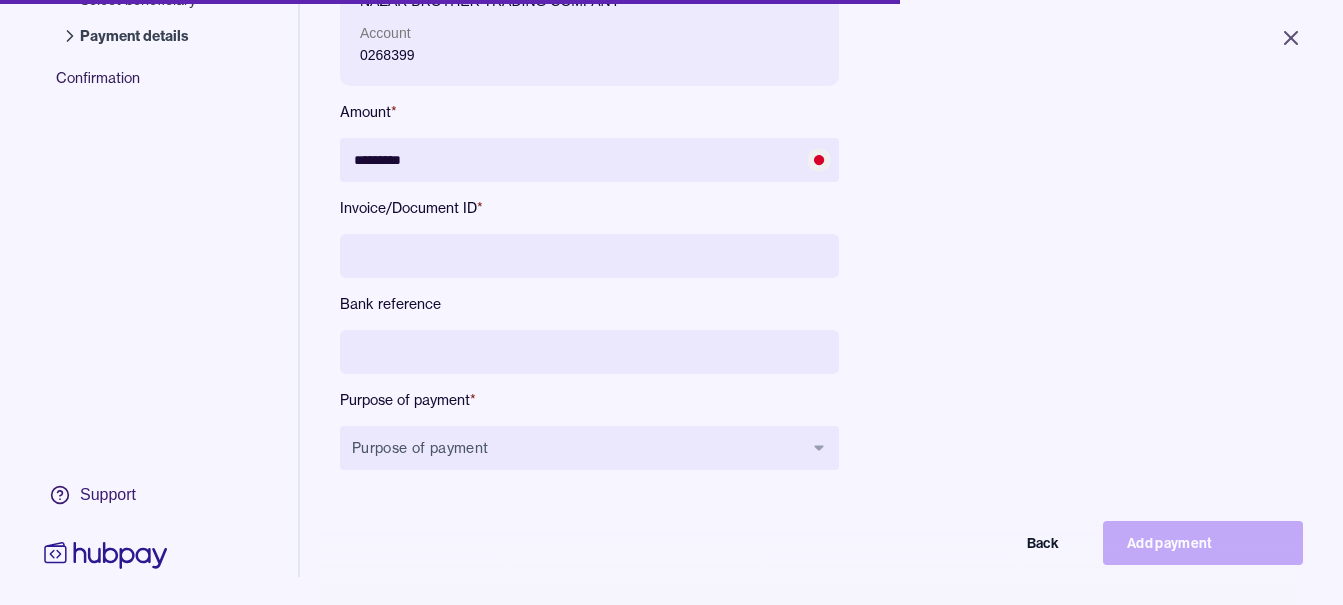 click at bounding box center [589, 256] 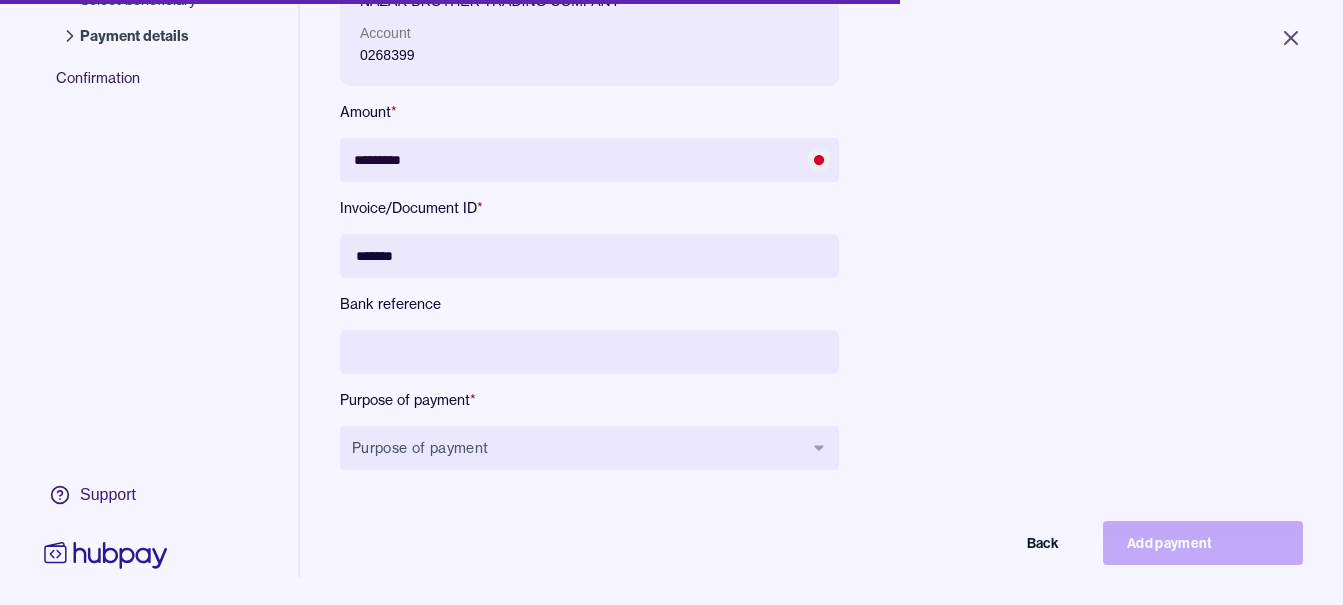 type on "*******" 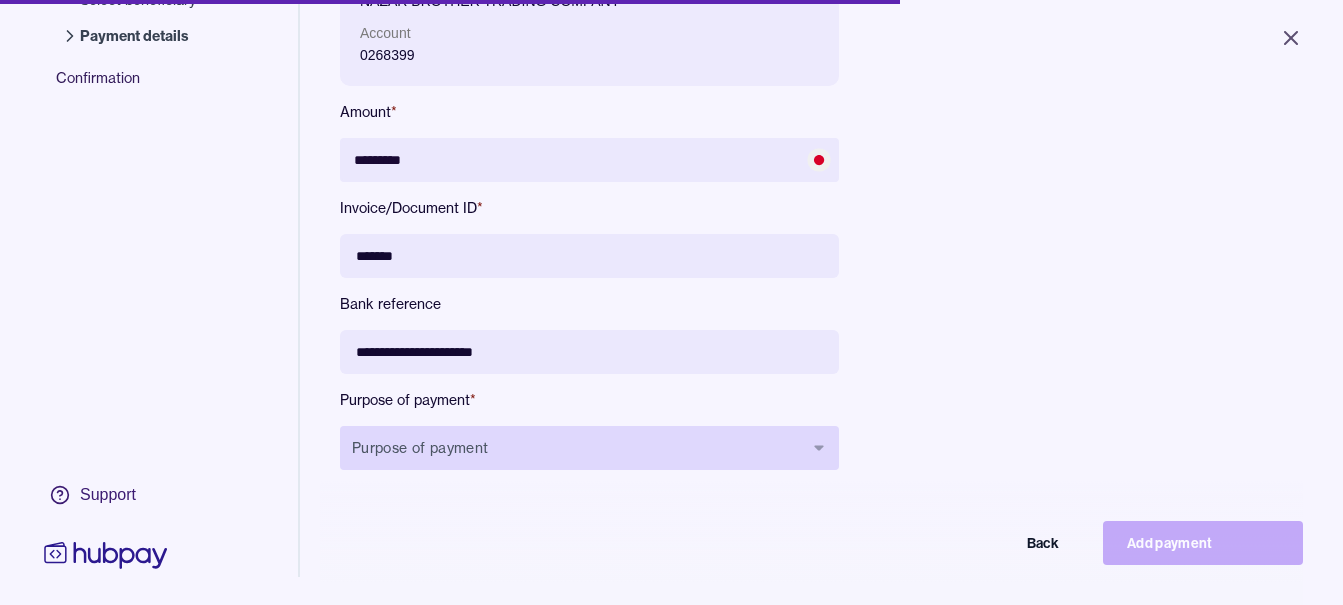type on "**********" 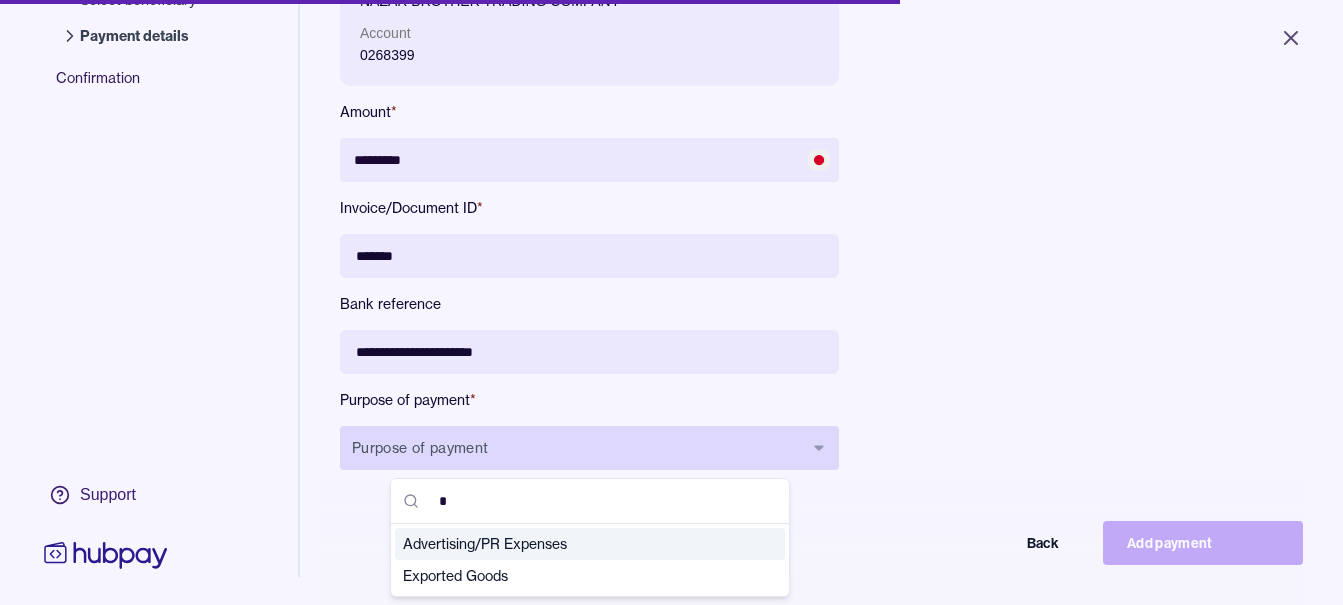 type on "**" 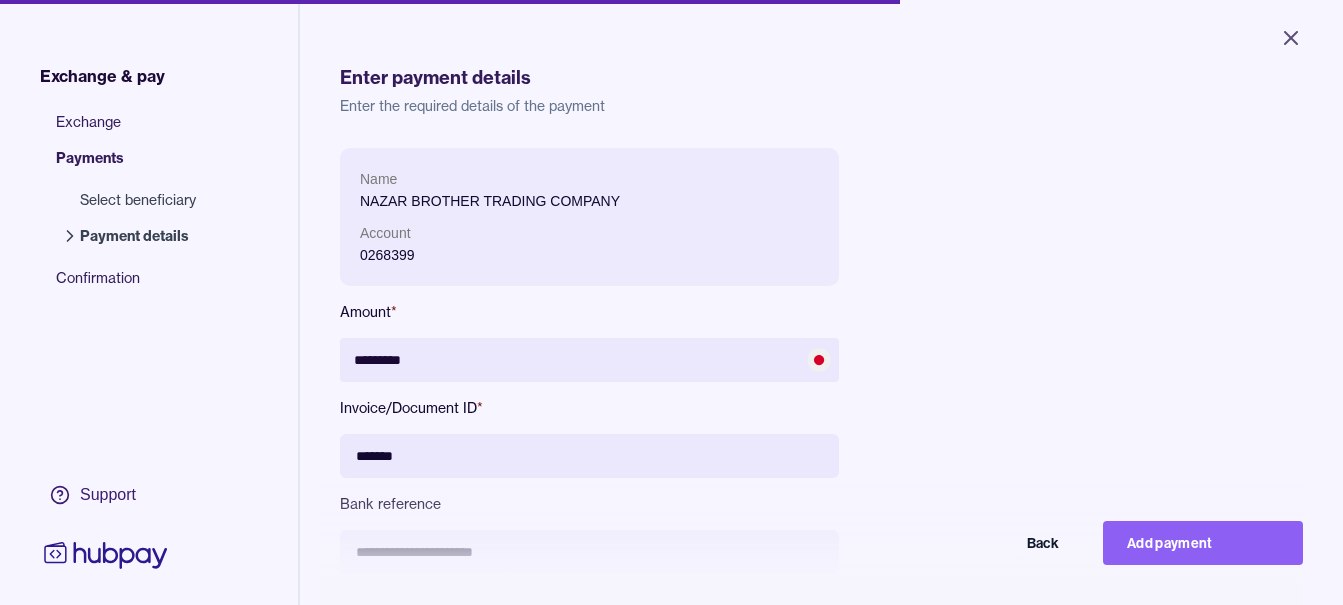 scroll, scrollTop: 268, scrollLeft: 0, axis: vertical 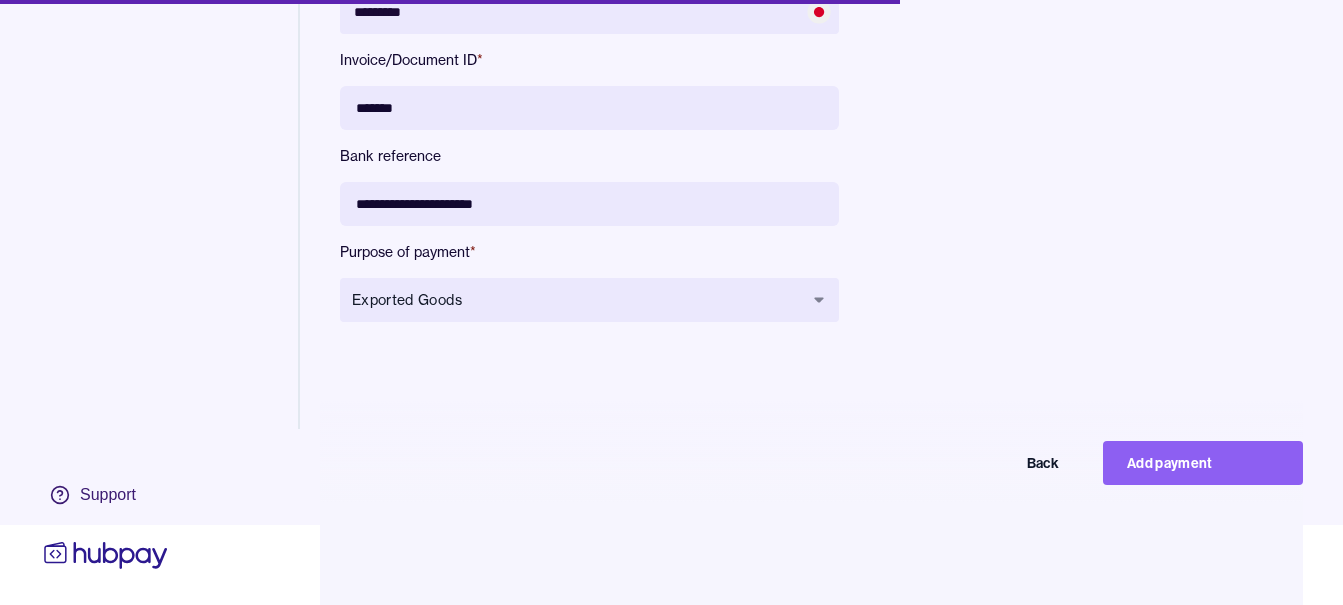click on "Add payment" at bounding box center (1203, 463) 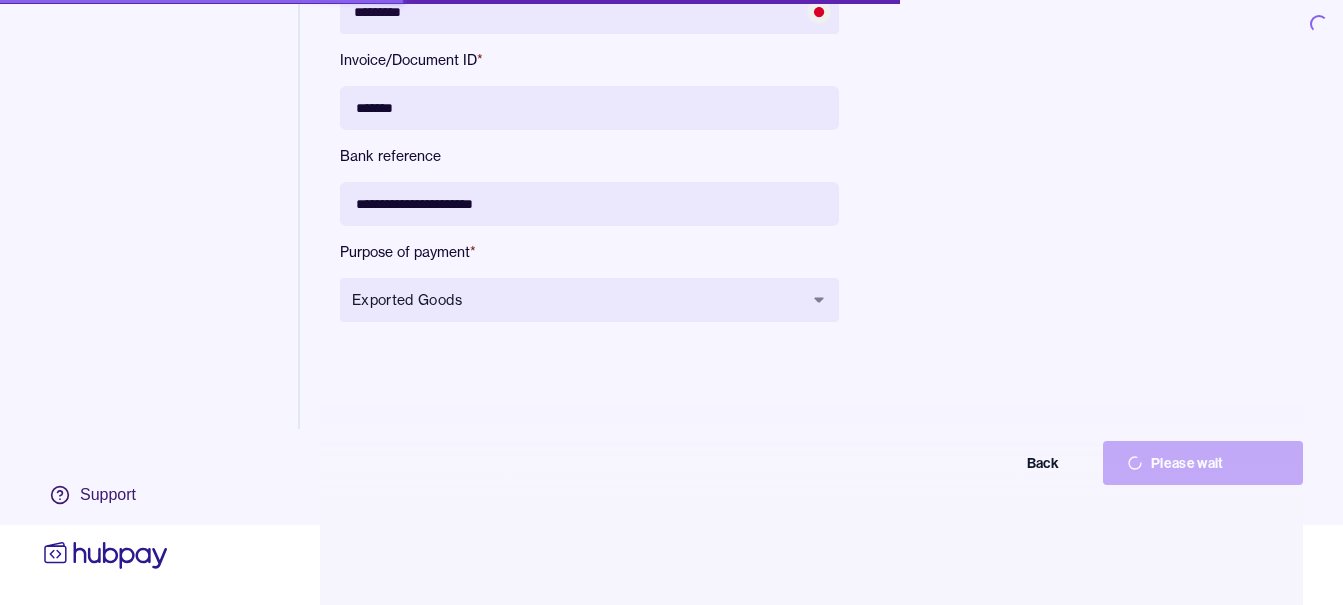 type on "*******" 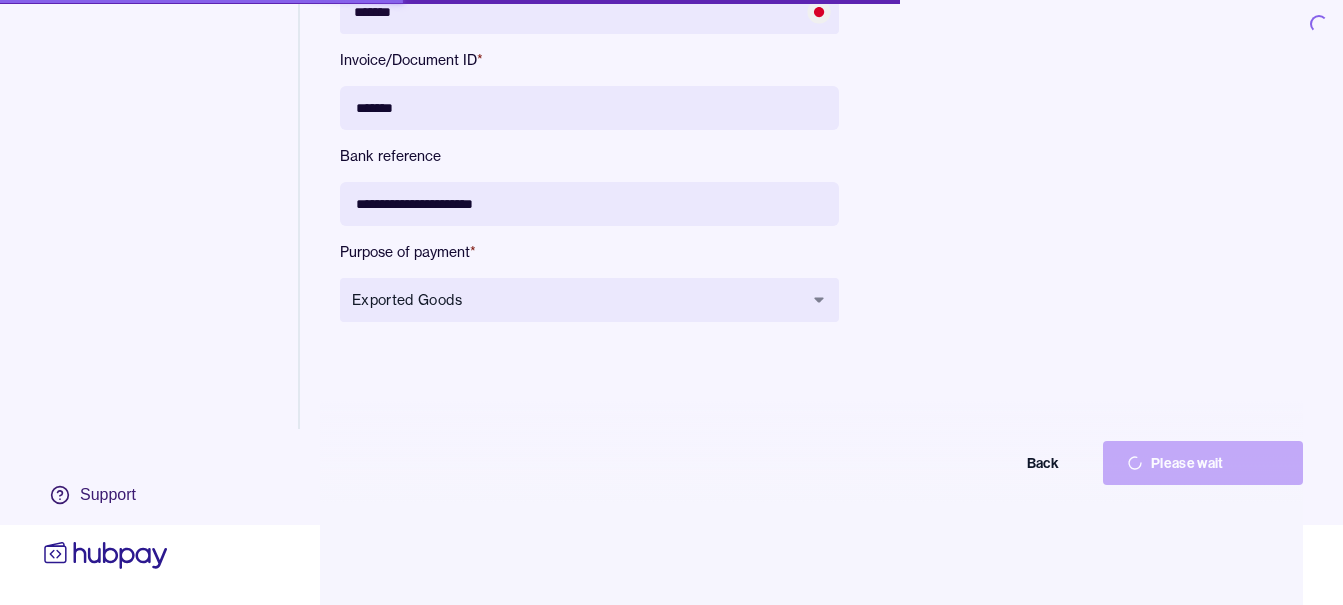 scroll, scrollTop: 0, scrollLeft: 0, axis: both 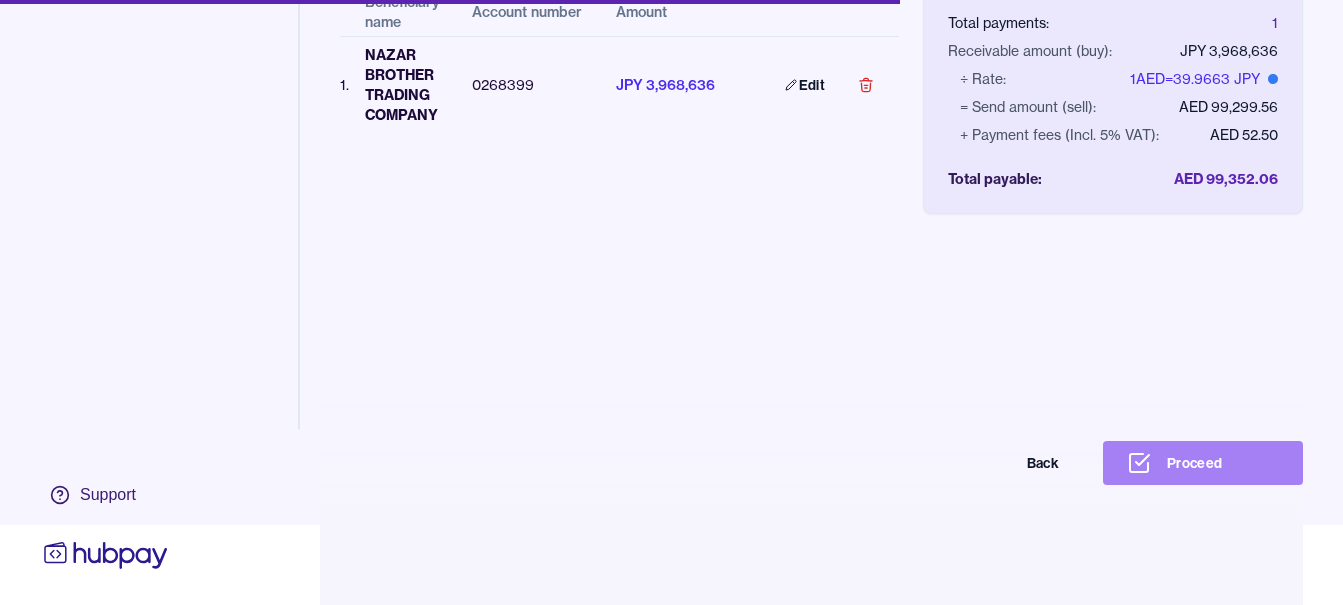 click on "Proceed" at bounding box center [1203, 463] 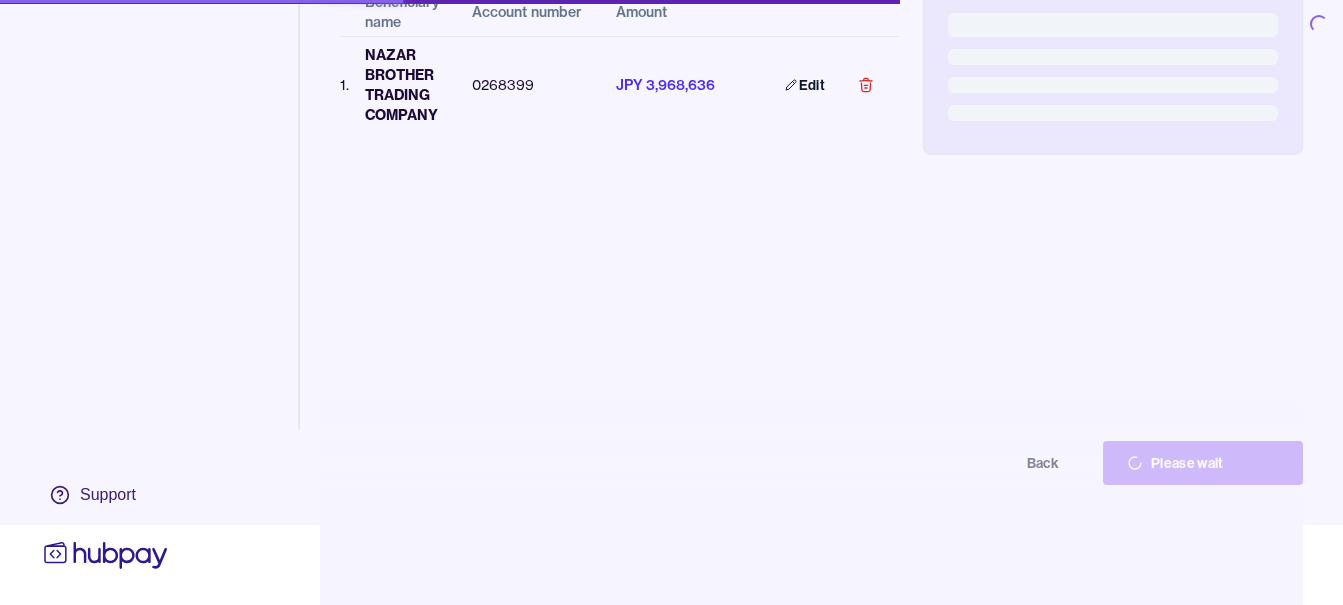 scroll, scrollTop: 0, scrollLeft: 0, axis: both 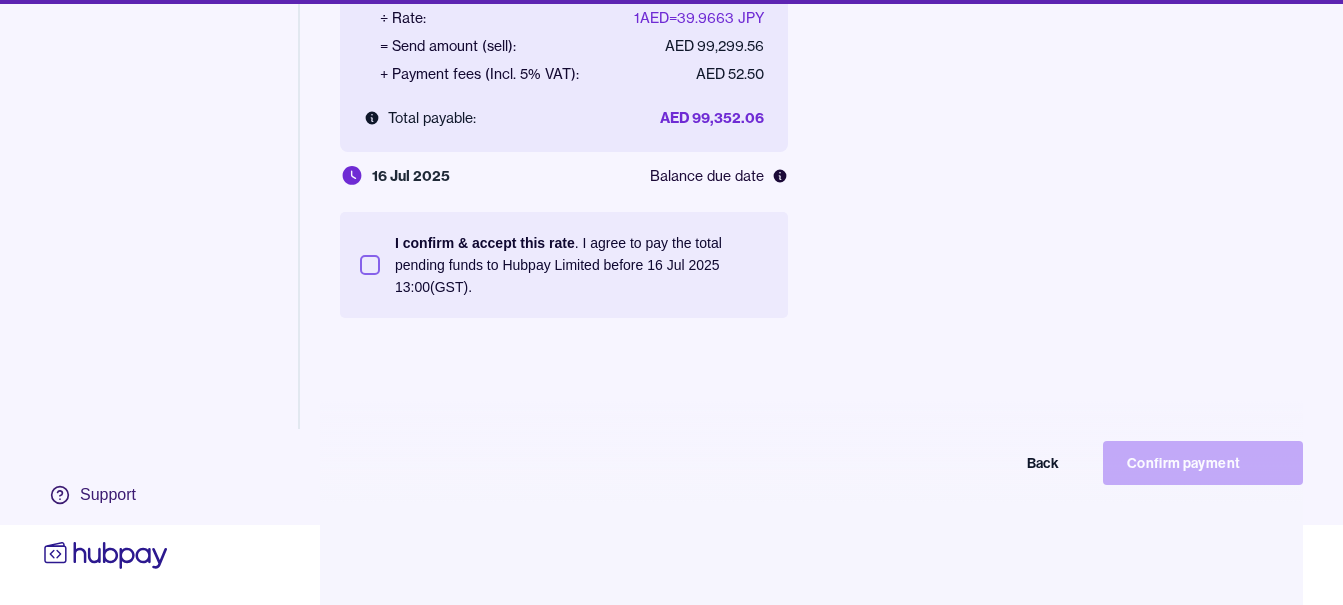 click on "I confirm & accept this rate . I agree to pay the total pending funds to Hubpay Limited before   16 Jul 2025   13:00  (GST)." at bounding box center [581, 265] 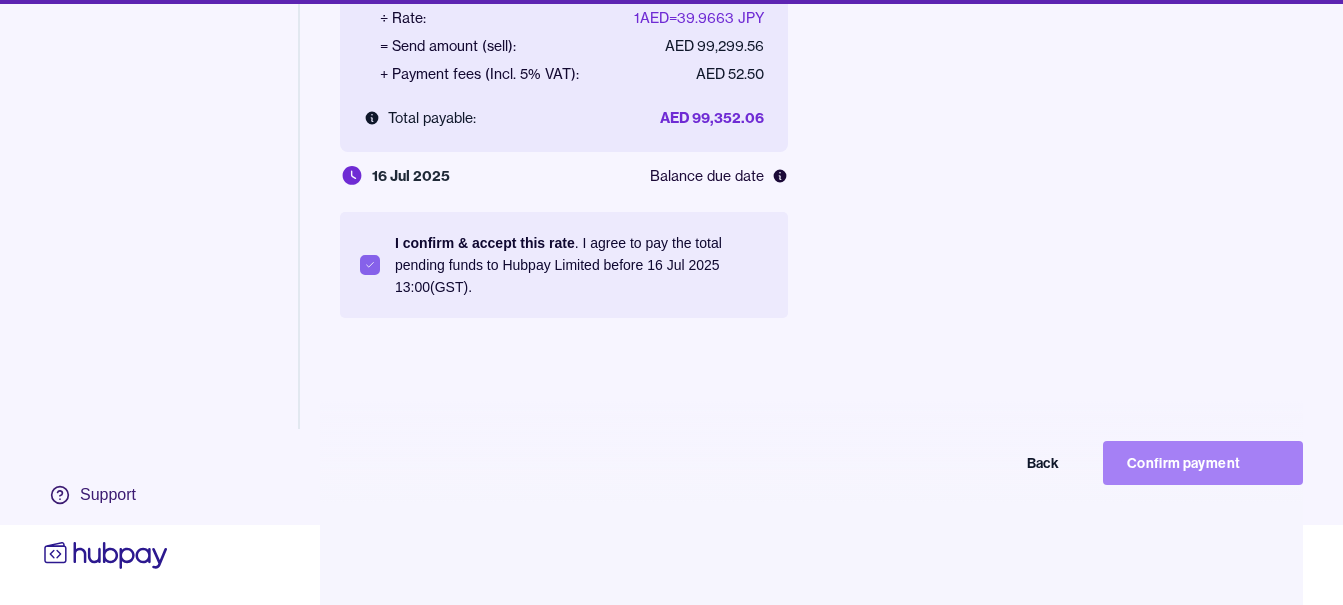 click on "Confirm payment" at bounding box center [1203, 463] 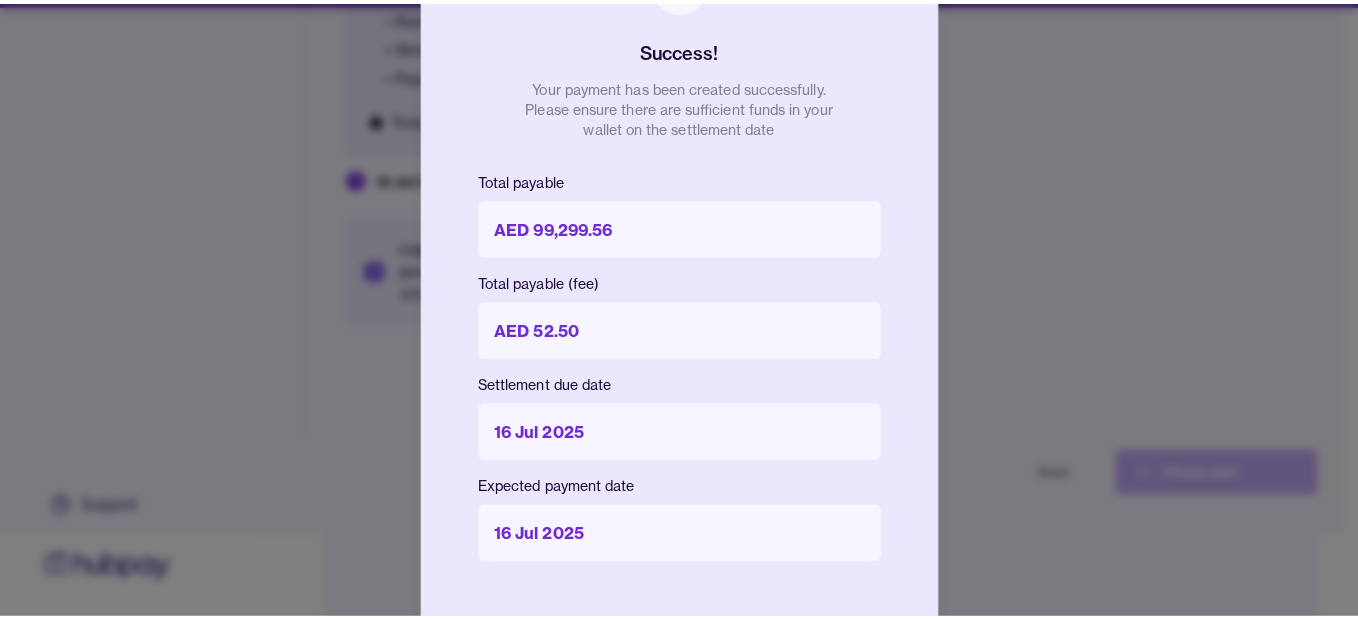 scroll, scrollTop: 80, scrollLeft: 0, axis: vertical 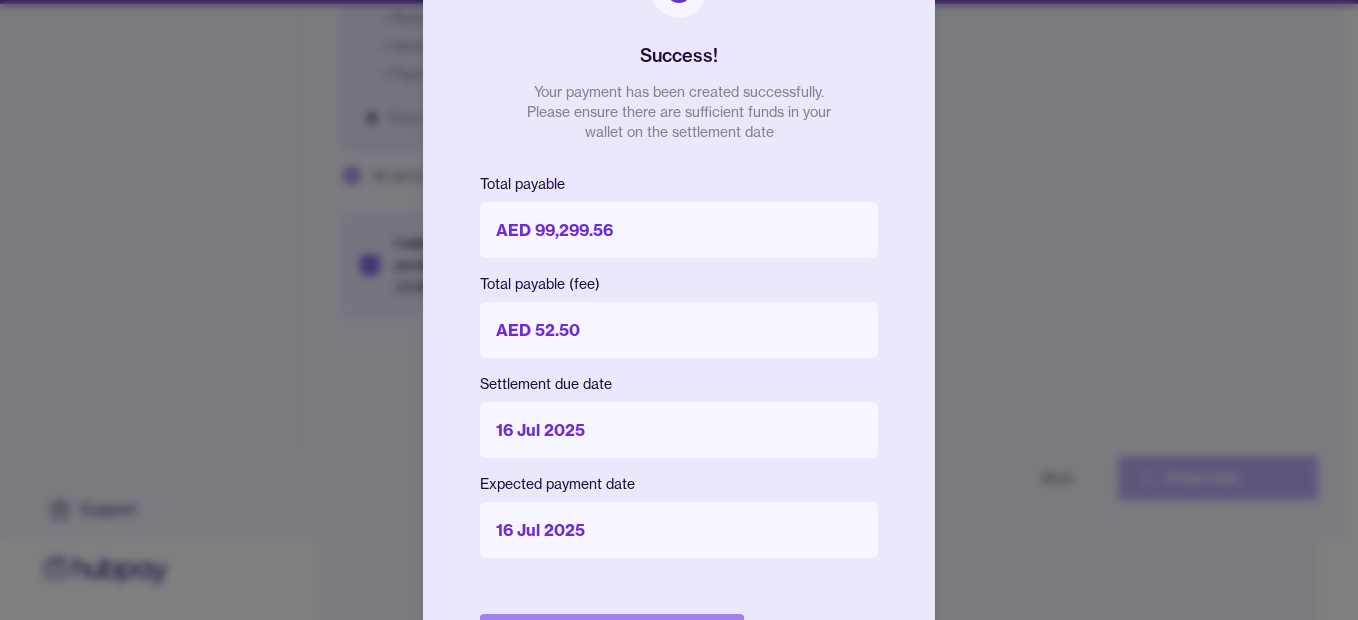 click on "Done" at bounding box center (612, 636) 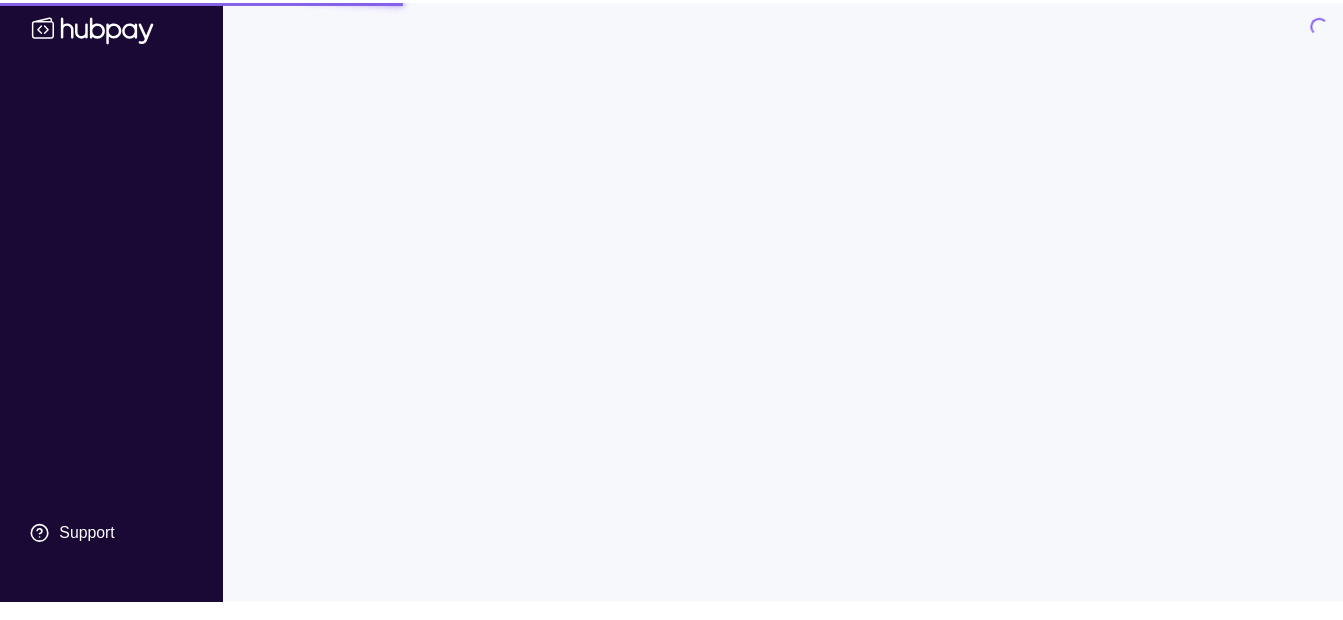 scroll, scrollTop: 0, scrollLeft: 0, axis: both 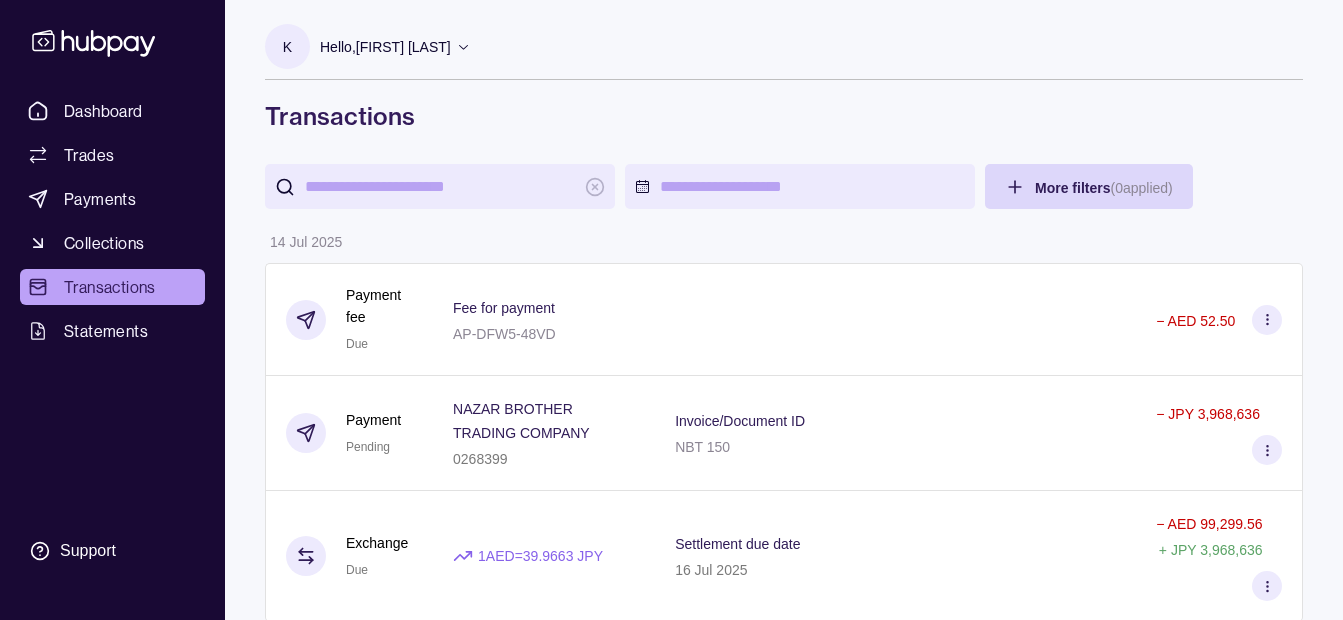 click on "Hello,  Khalid Khan Rahmat Gul" at bounding box center (385, 47) 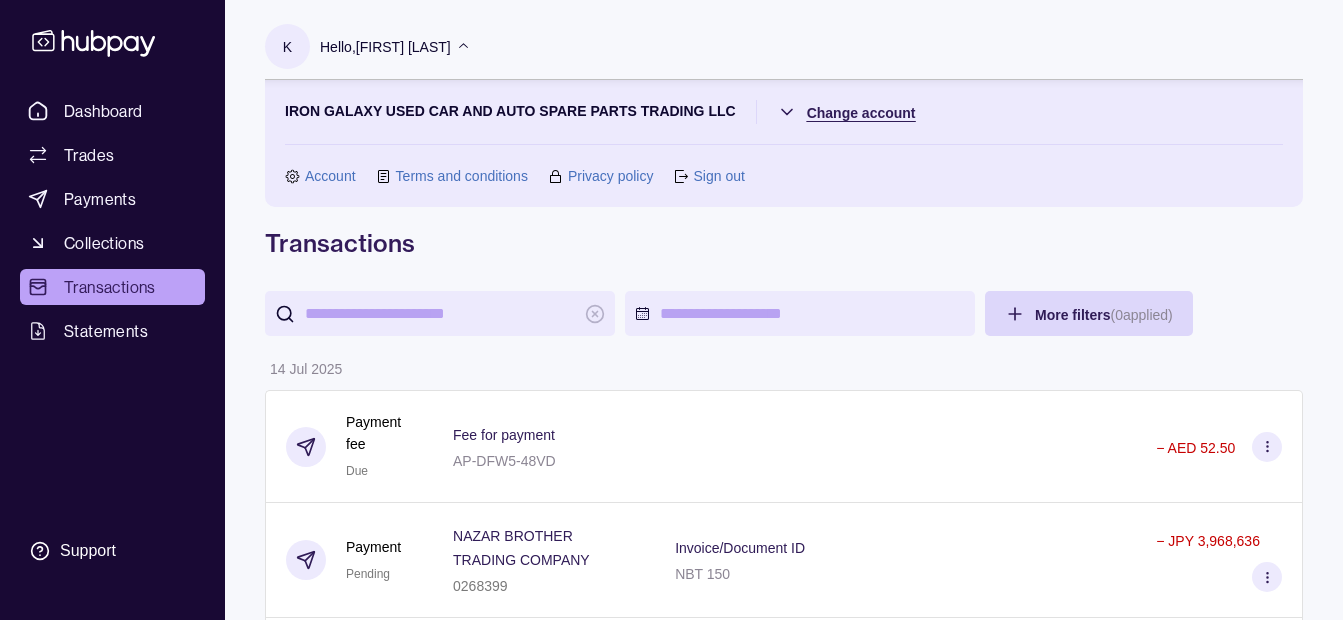 click on "Dashboard Trades Payments Collections Transactions Statements Support K Hello,  Khalid Khan Rahmat Gul   IRON GALAXY USED CAR AND AUTO SPARE PARTS TRADING LLC Change account Account Terms and conditions Privacy policy Sign out Transactions More filters  ( 0  applied) Details Amount 14 Jul 2025 Payment fee Due Fee for payment AP-DFW5-48VD −   AED 52.50 Payment Pending NAZAR BROTHER TRADING COMPANY 0268399 Invoice/Document ID NBT 150 −   JPY 3,968,636 Exchange Due 1  AED  =  39.9663   JPY Settlement due date 16 Jul 2025 −   AED 99,299.56 +   JPY 3,968,636 08 Jul 2025 Deposit Success Sender account – Sender name  IRON GALAXY USED CAR AND AUTO SPARE PARTS TRADING LLC +   AED 190,000.00 04 Jul 2025 Payment fee Paid Fee for payment AP-Z6CU-GHTJ −   AED 52.50 Payment Success ROYAL TRADING CO LTD 4065187 Invoice/Document ID RT 04072025 −   JPY 5,541,290 Exchange Success 1  AED  =  39.1473   JPY Settlement due date 08 Jul 2025 −   AED 141,549.74 +   JPY 5,541,290 Payment fee Paid Fee for payment −" at bounding box center (671, 1496) 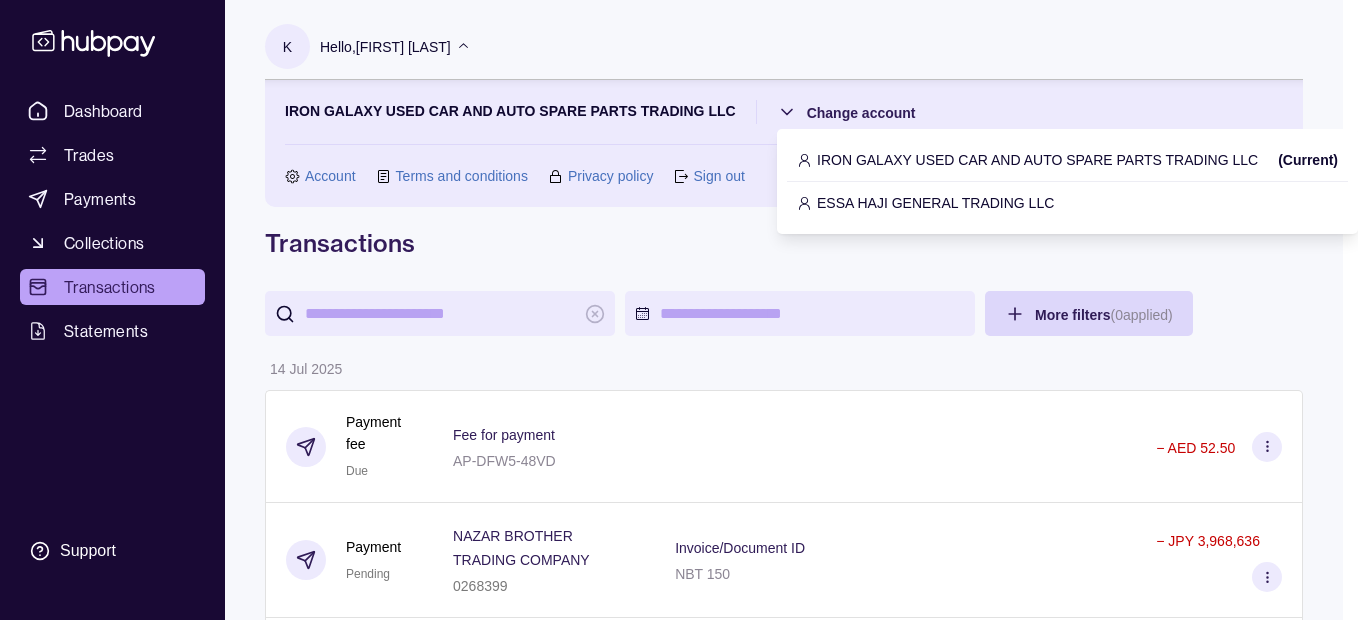 click on "ESSA HAJI GENERAL TRADING LLC" at bounding box center [935, 203] 